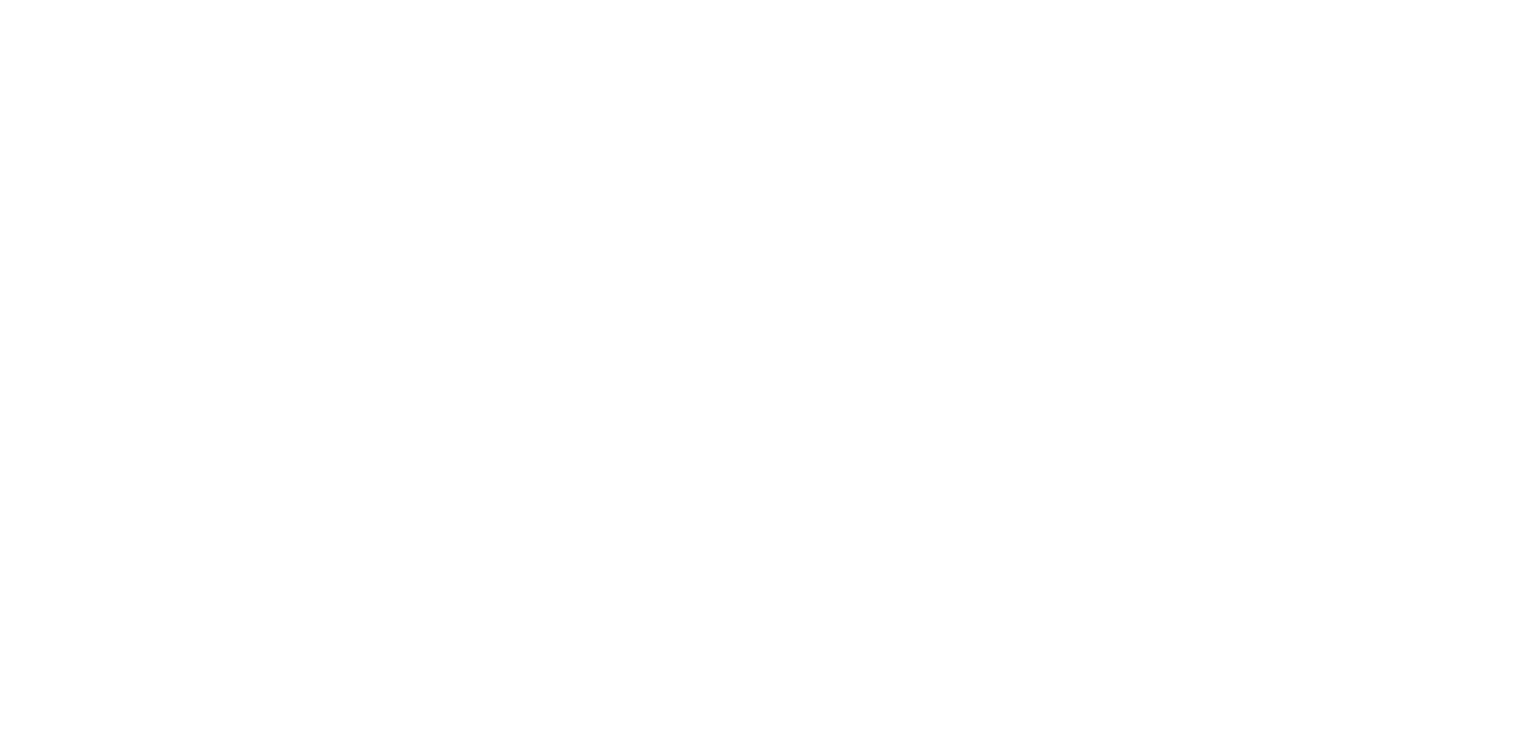 scroll, scrollTop: 0, scrollLeft: 0, axis: both 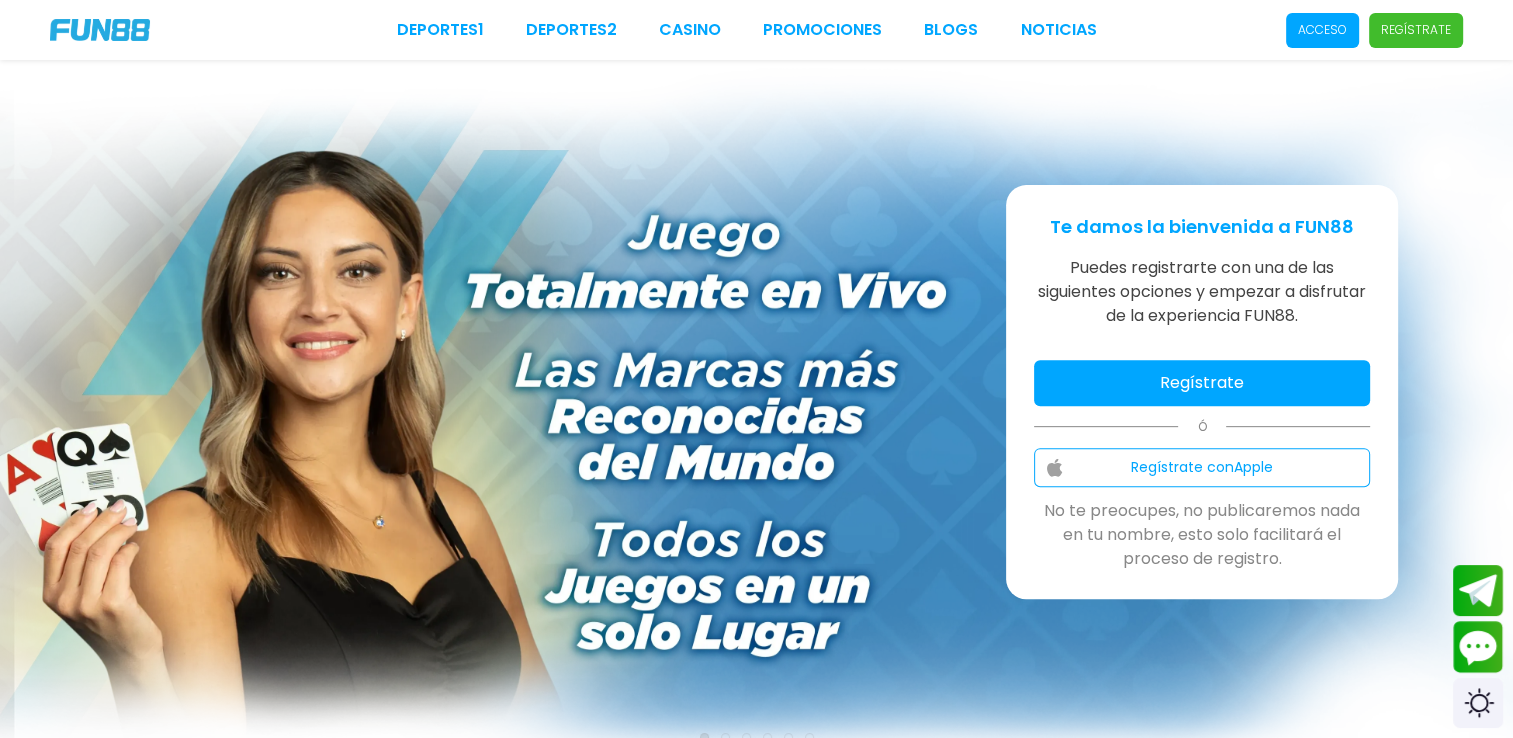 click on "Regístrate" at bounding box center (1202, 383) 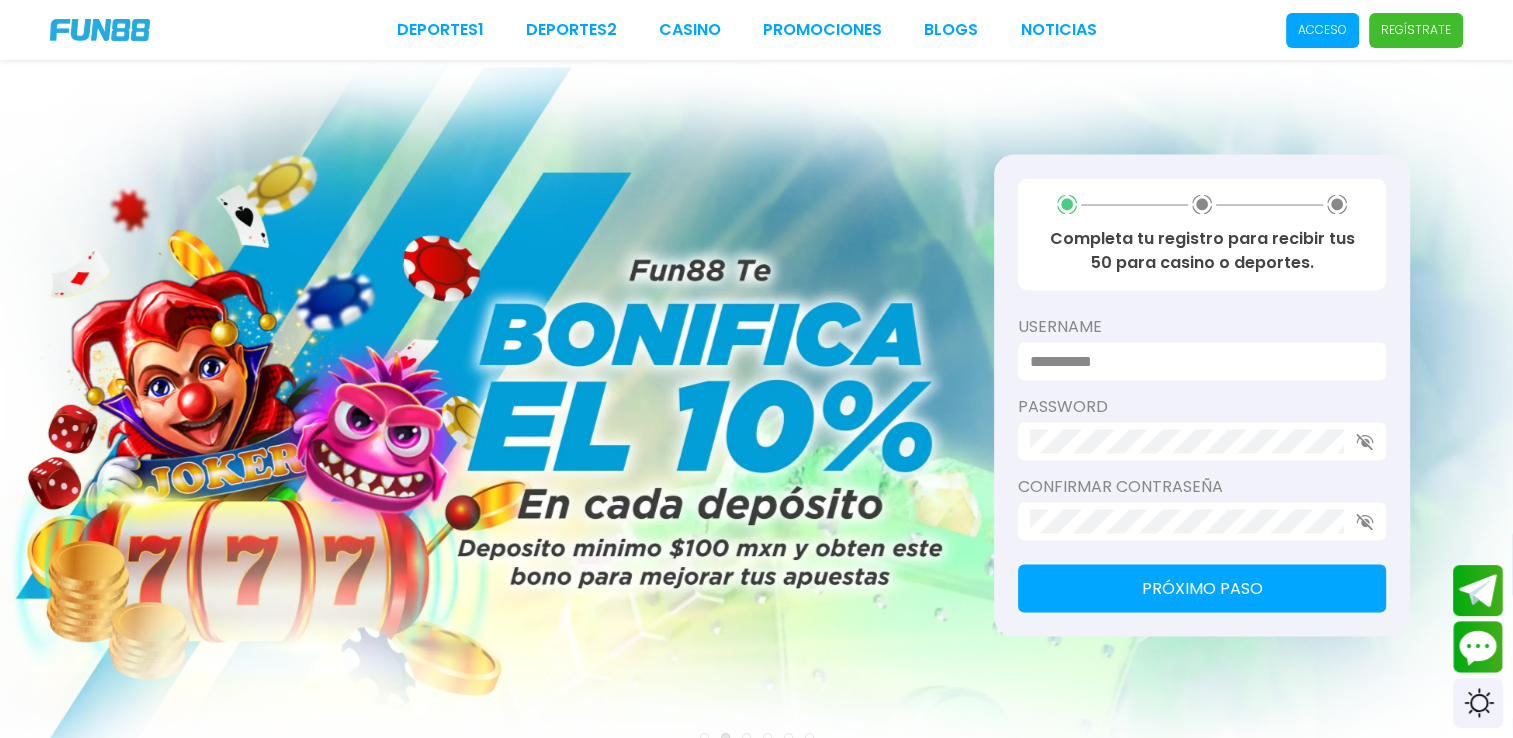 click on "username" at bounding box center [1202, 327] 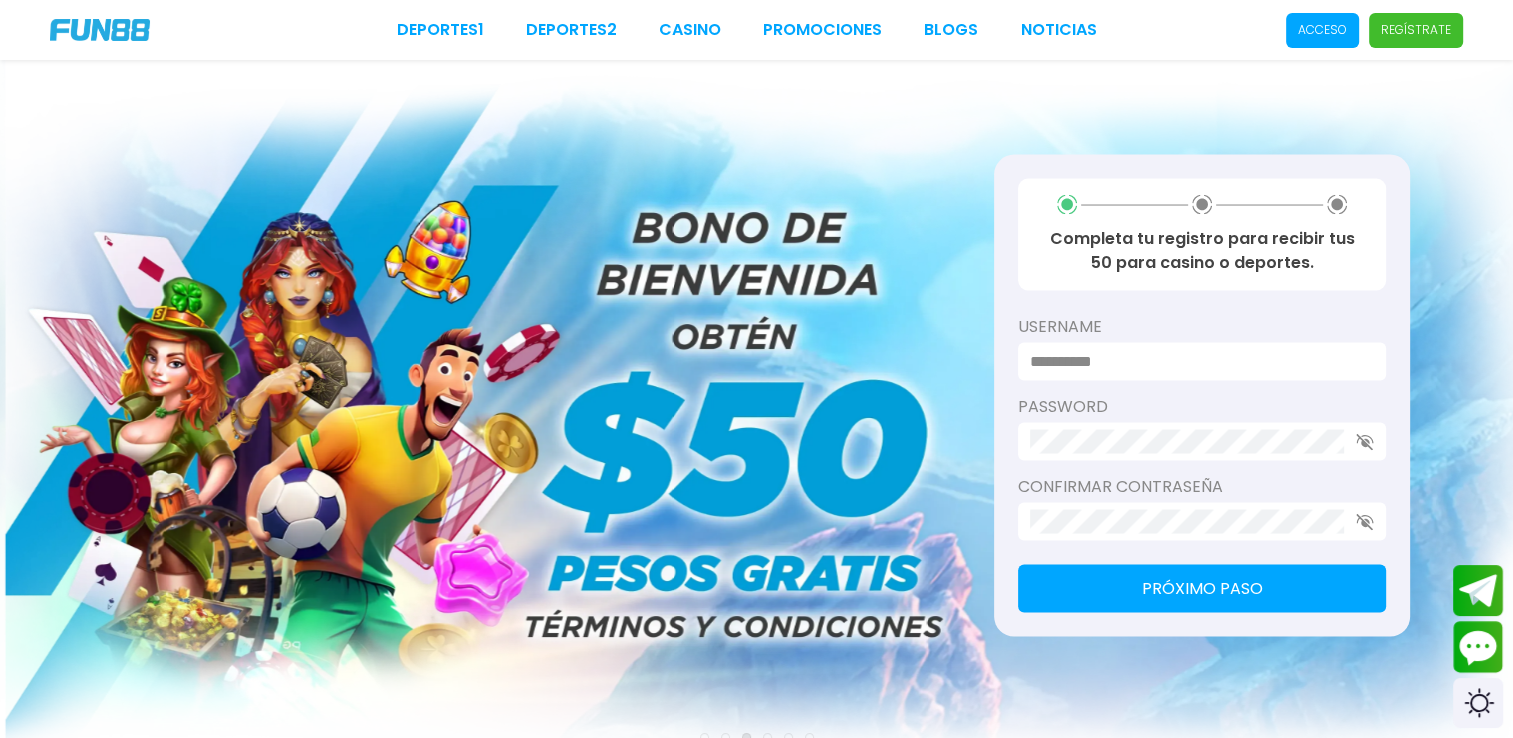 click at bounding box center (1202, 362) 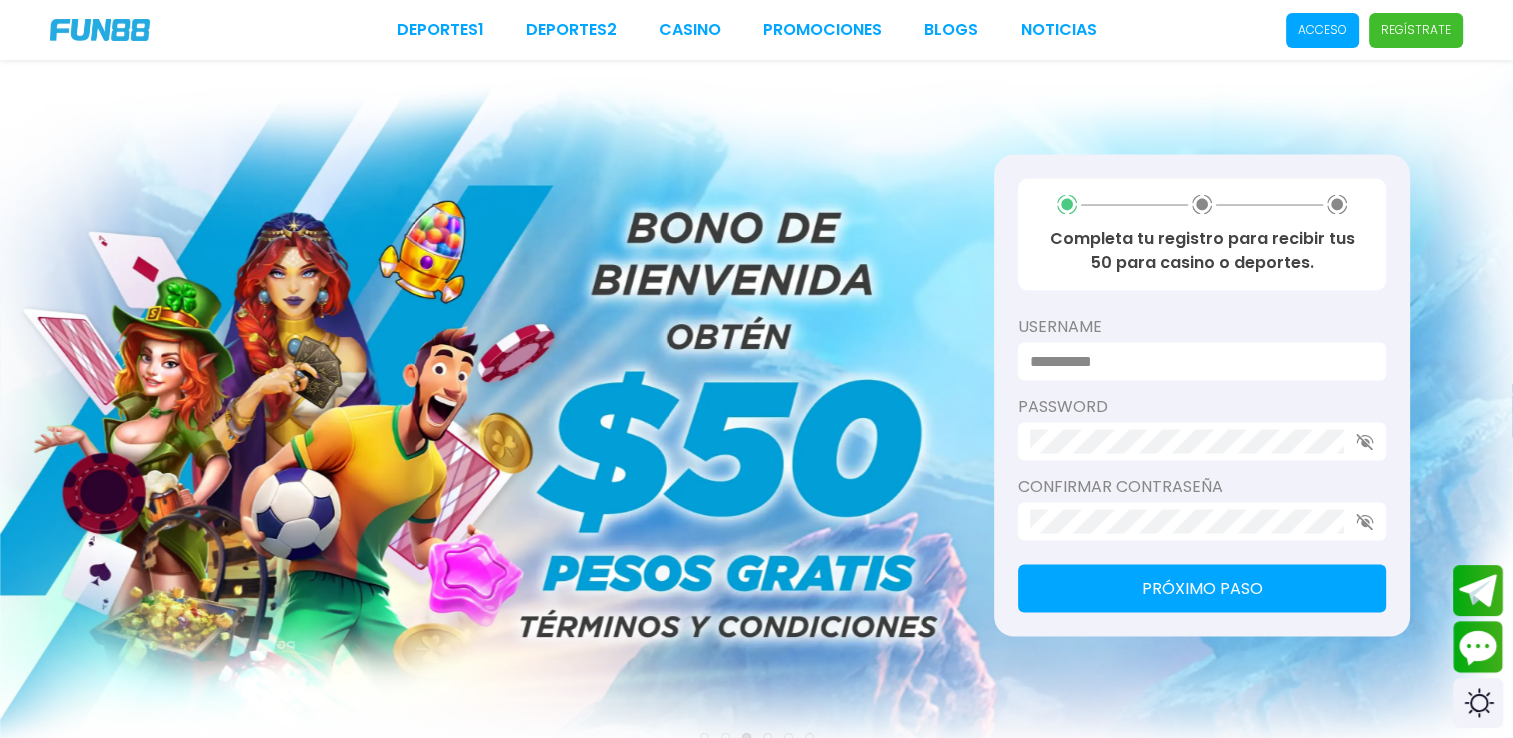 drag, startPoint x: 1085, startPoint y: 342, endPoint x: 1120, endPoint y: 362, distance: 40.311287 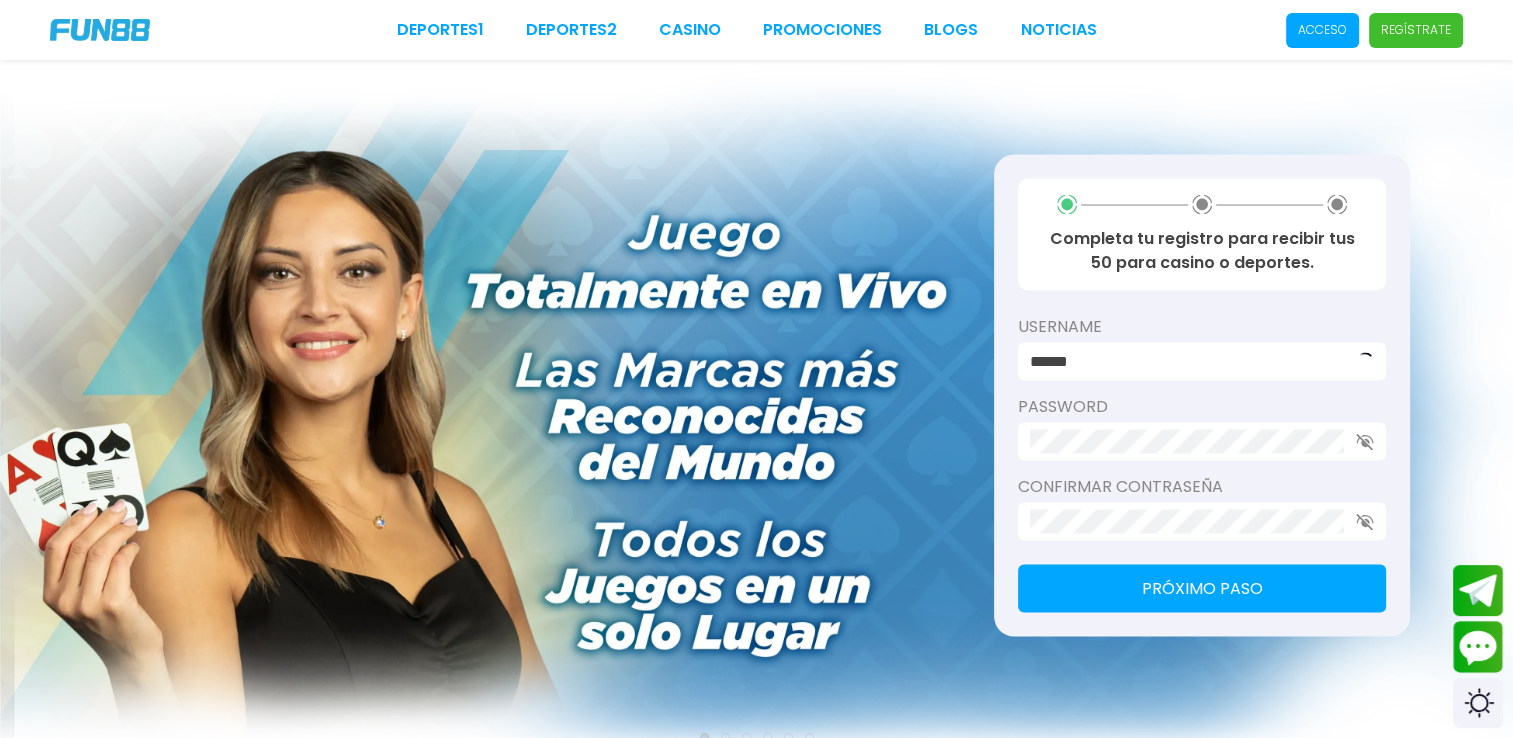 click on "password" at bounding box center [1202, 407] 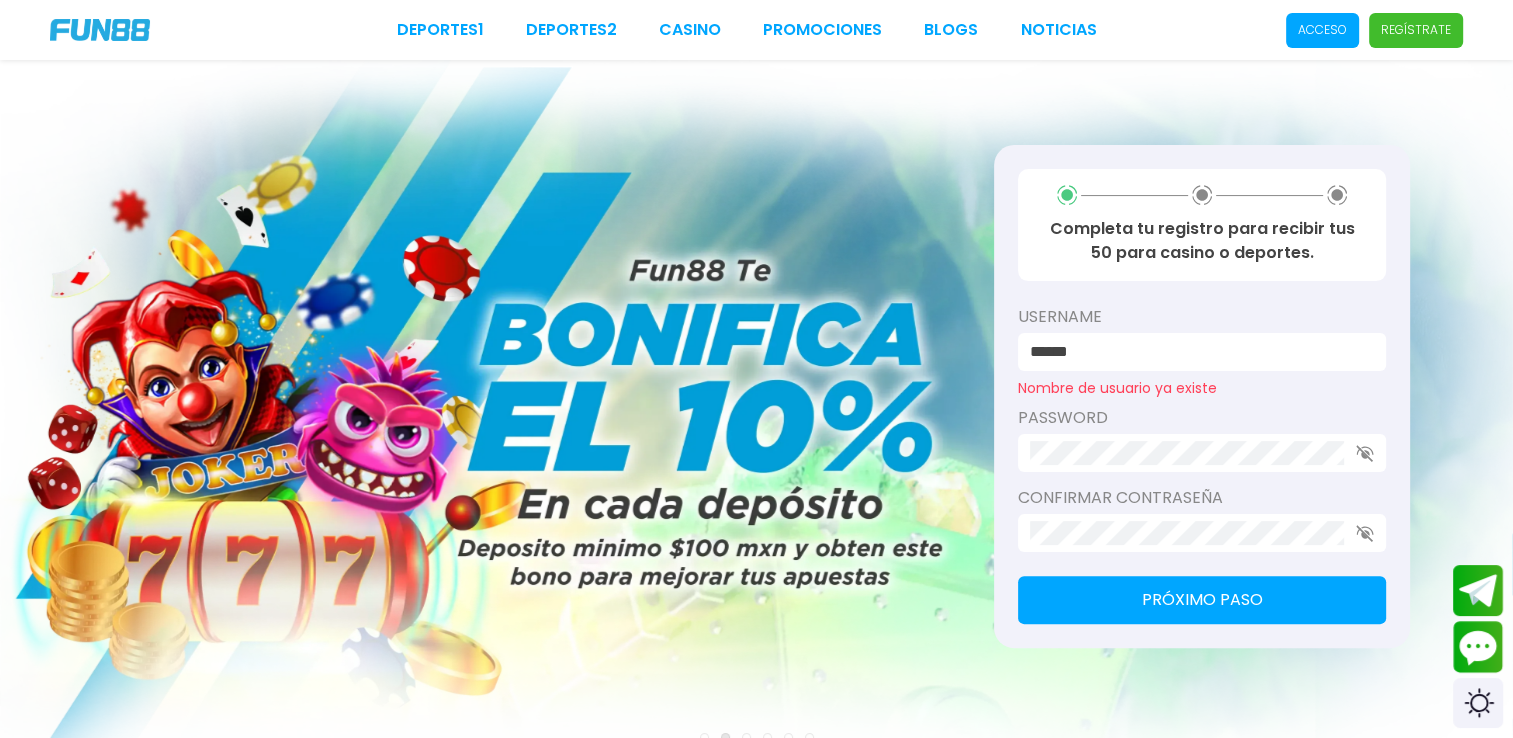 click on "******" at bounding box center [1196, 352] 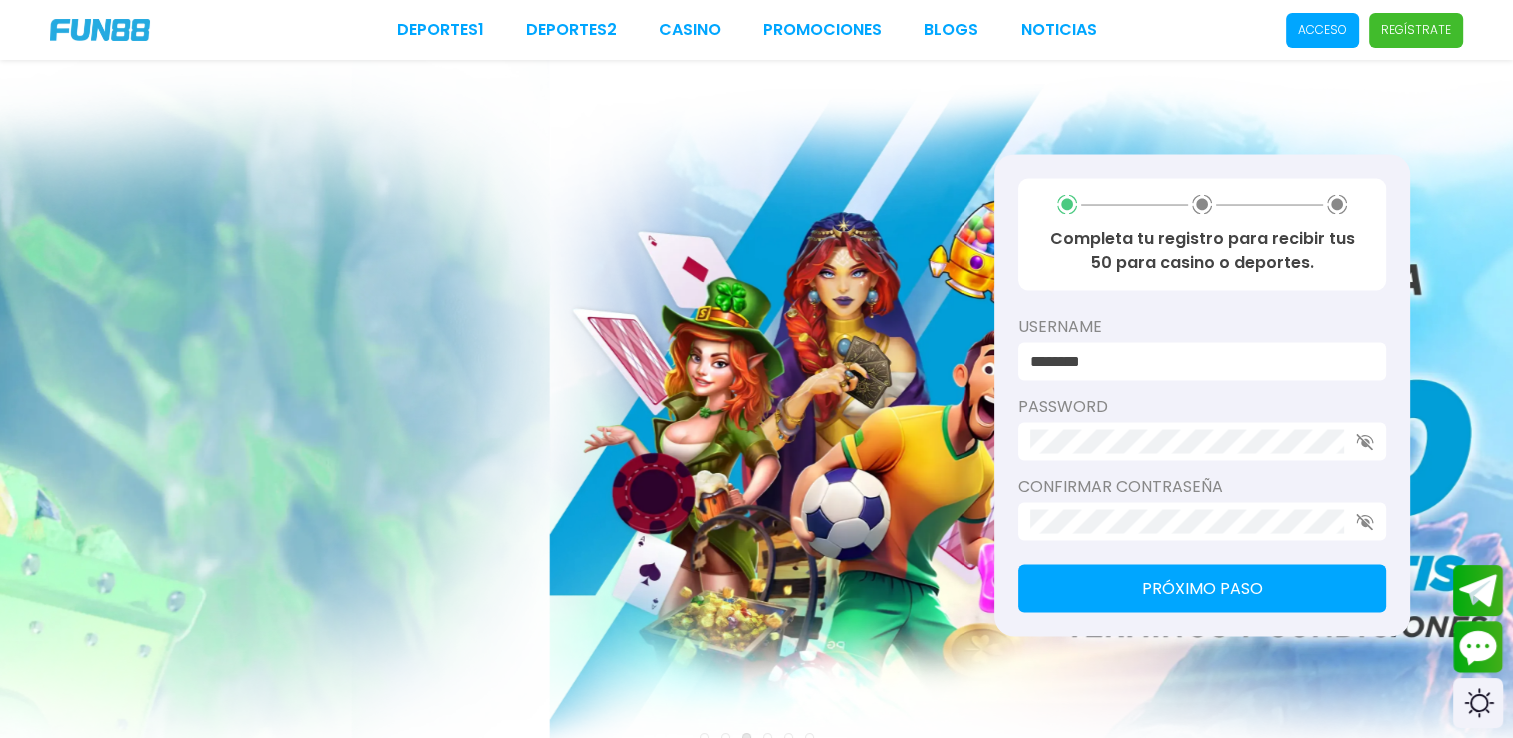 type on "********" 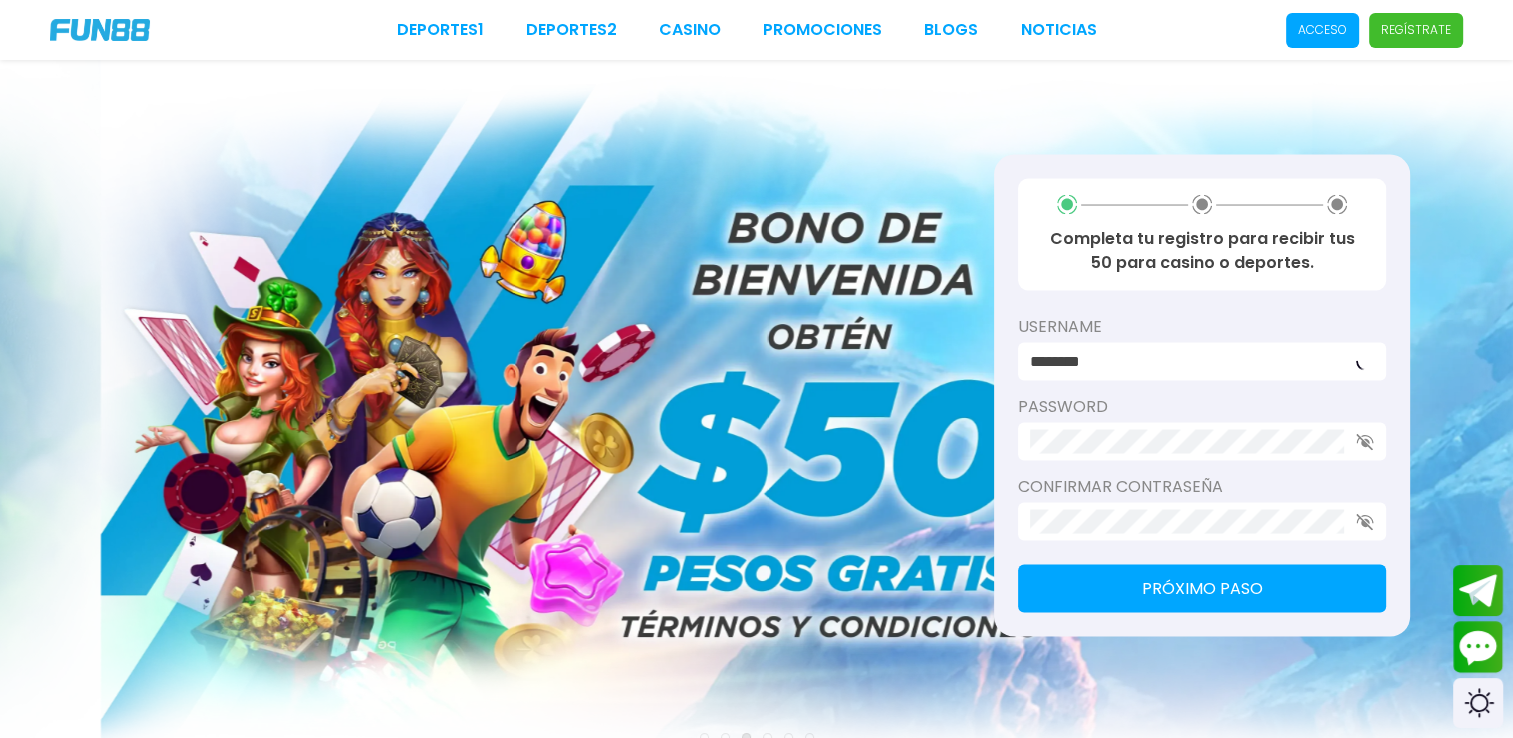 click on "password" at bounding box center [1202, 407] 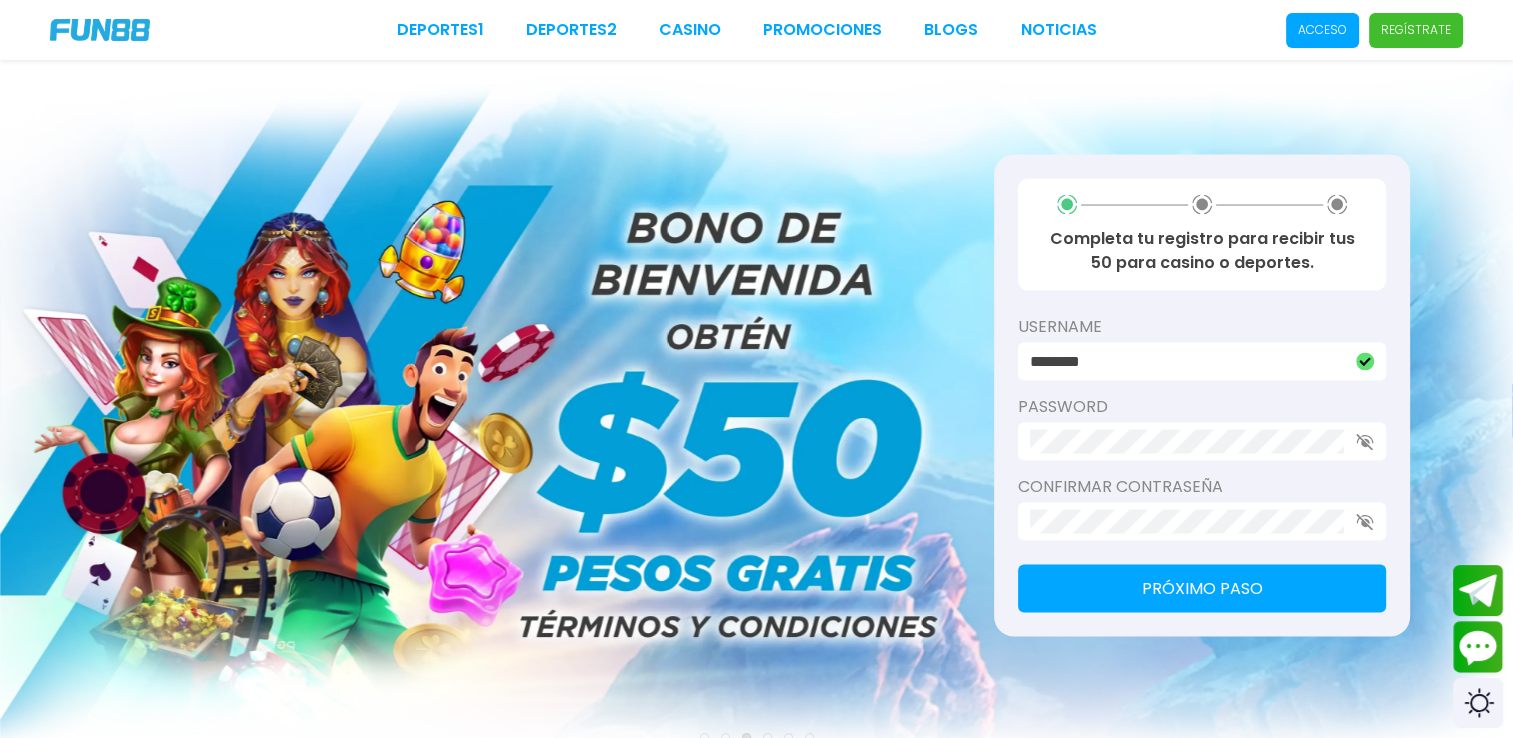 click on "password" at bounding box center (1202, 407) 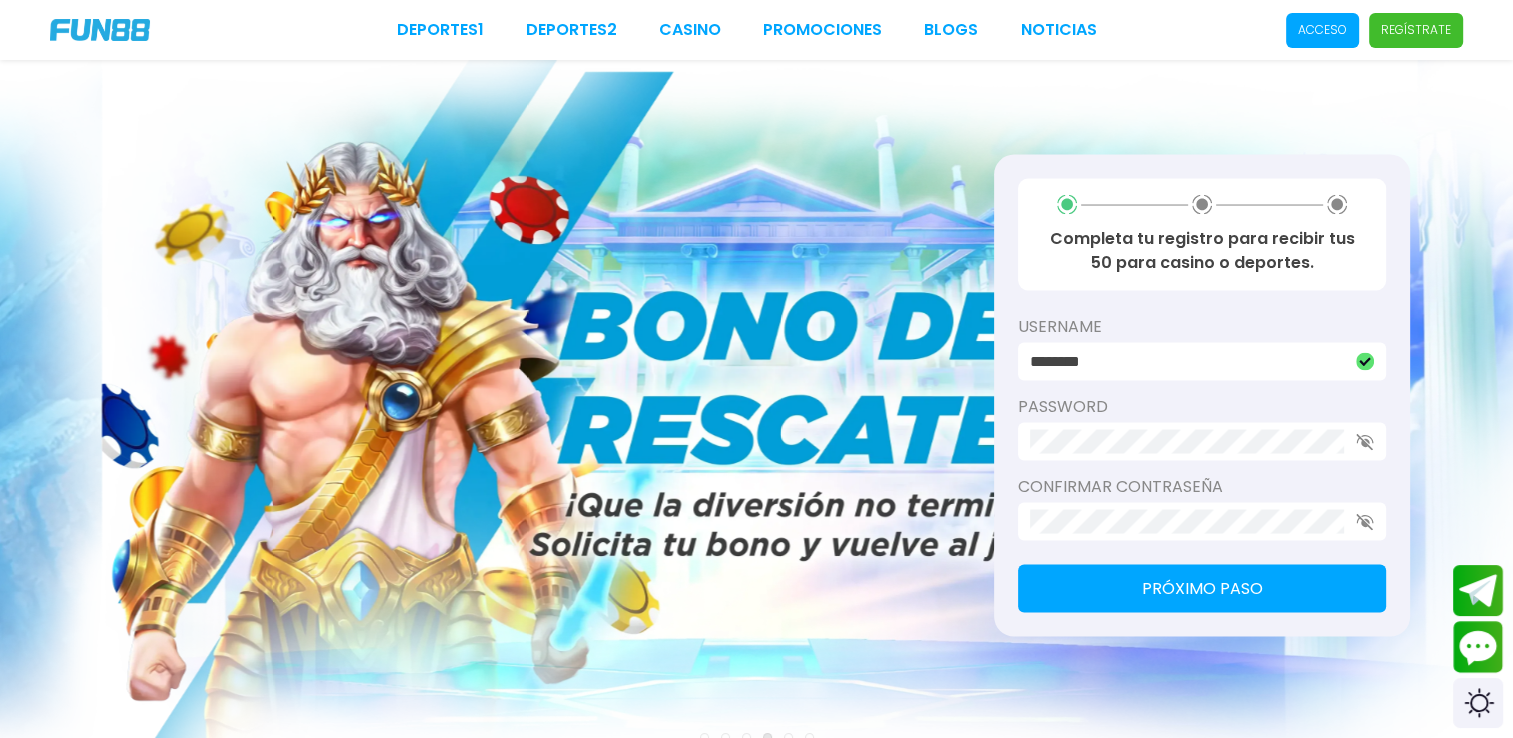 click on "password" at bounding box center (1202, 407) 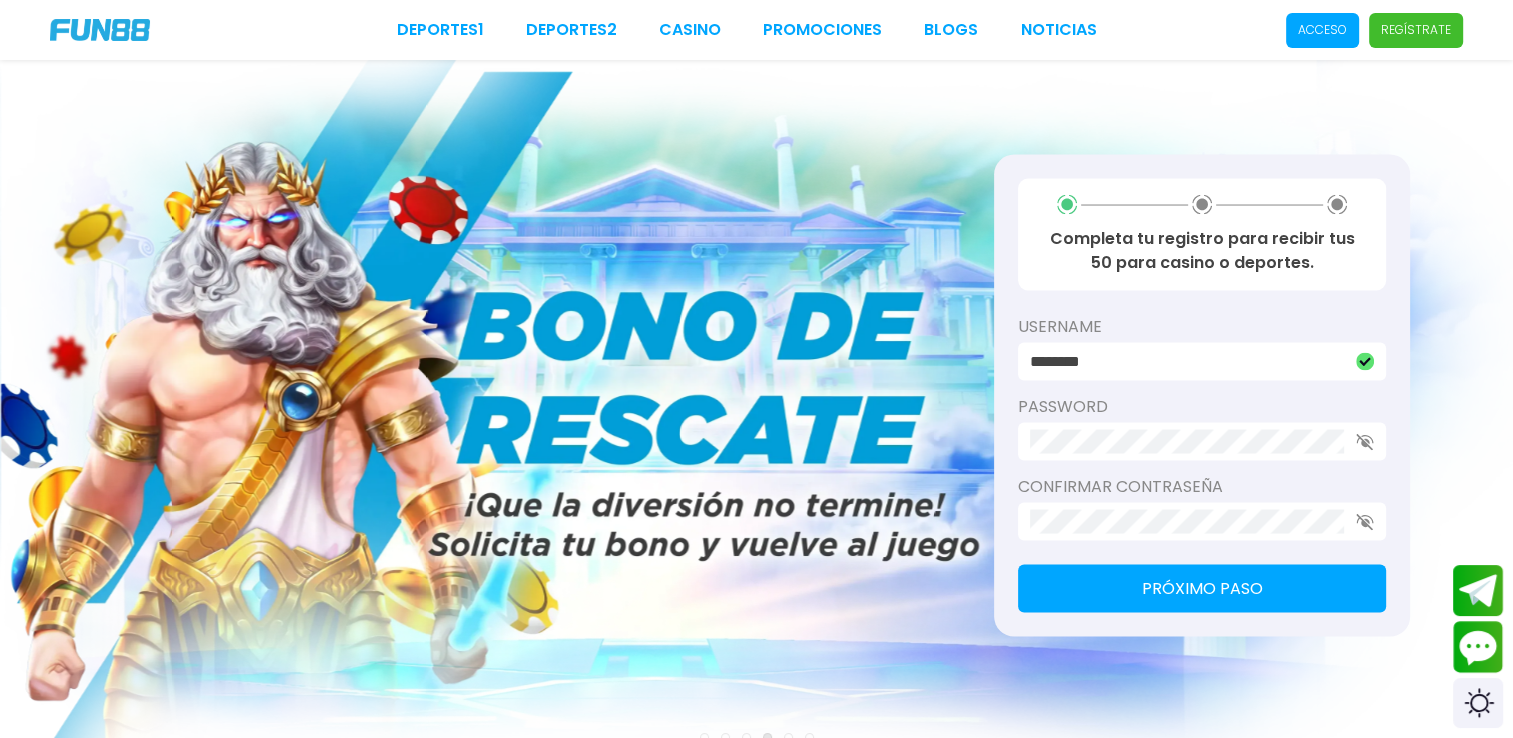 drag, startPoint x: 1062, startPoint y: 397, endPoint x: 1078, endPoint y: 423, distance: 30.528675 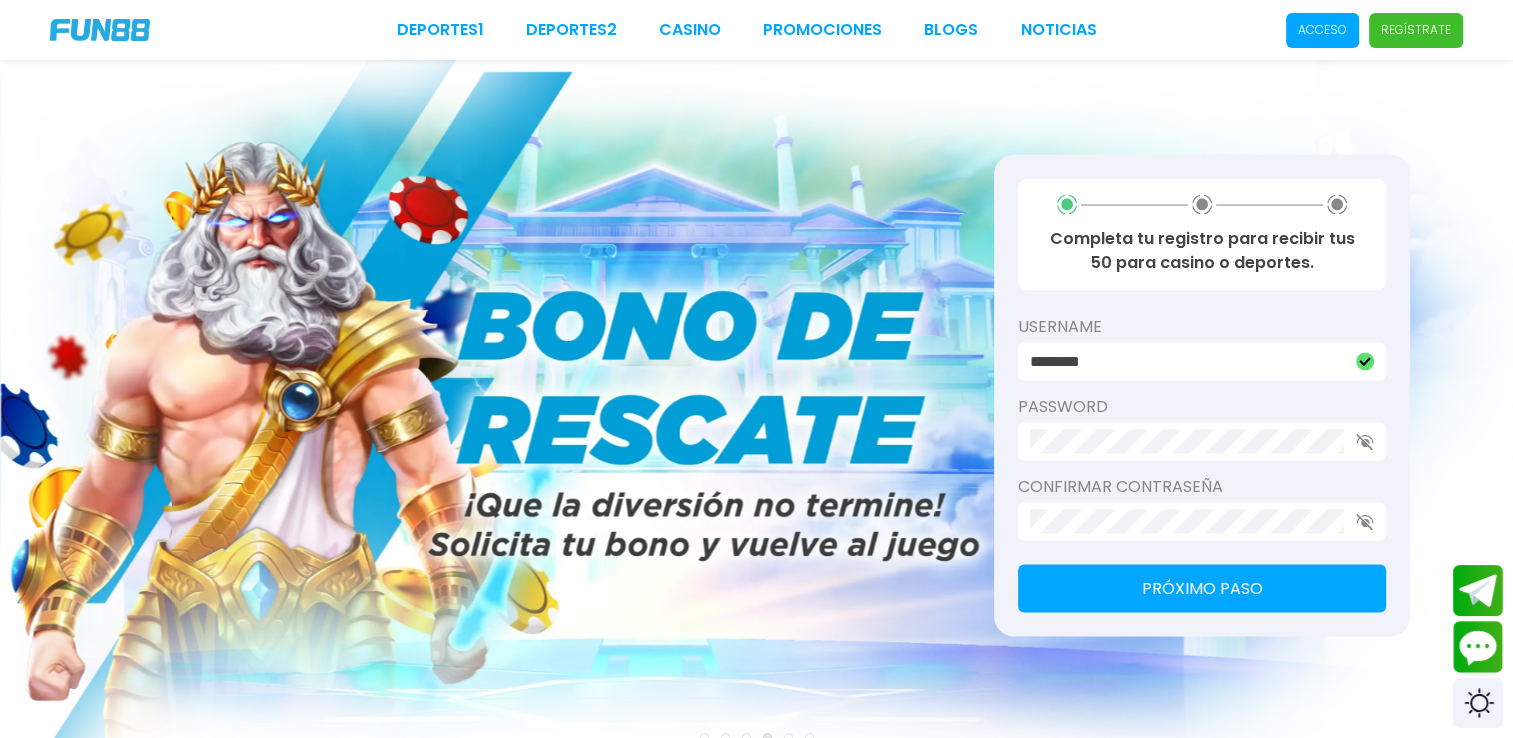 click 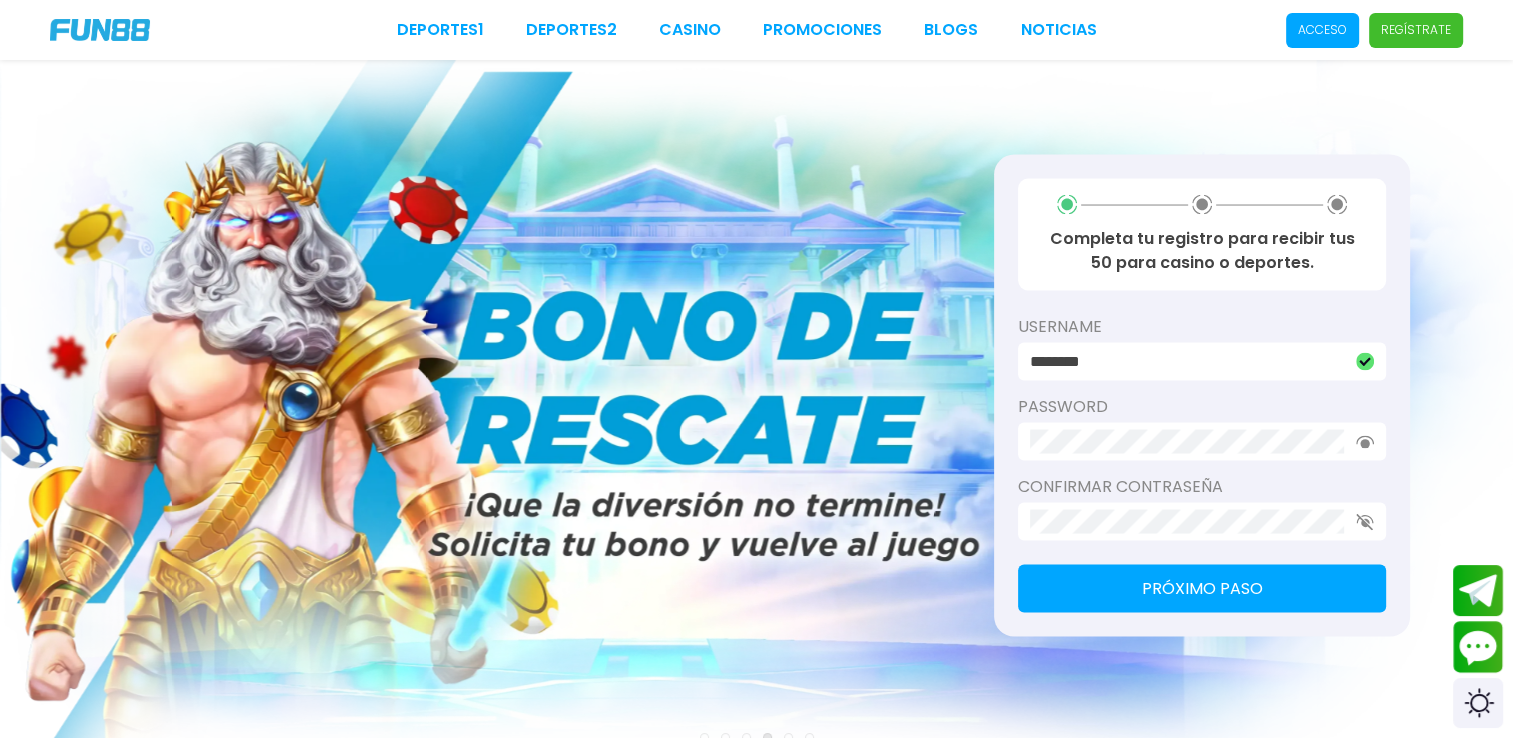 click on "Completa tu registro para recibir tus 50 para casino o deportes. username [USERNAME] password [PASSWORD] Confirmar contraseña Próximo paso" at bounding box center (1202, 396) 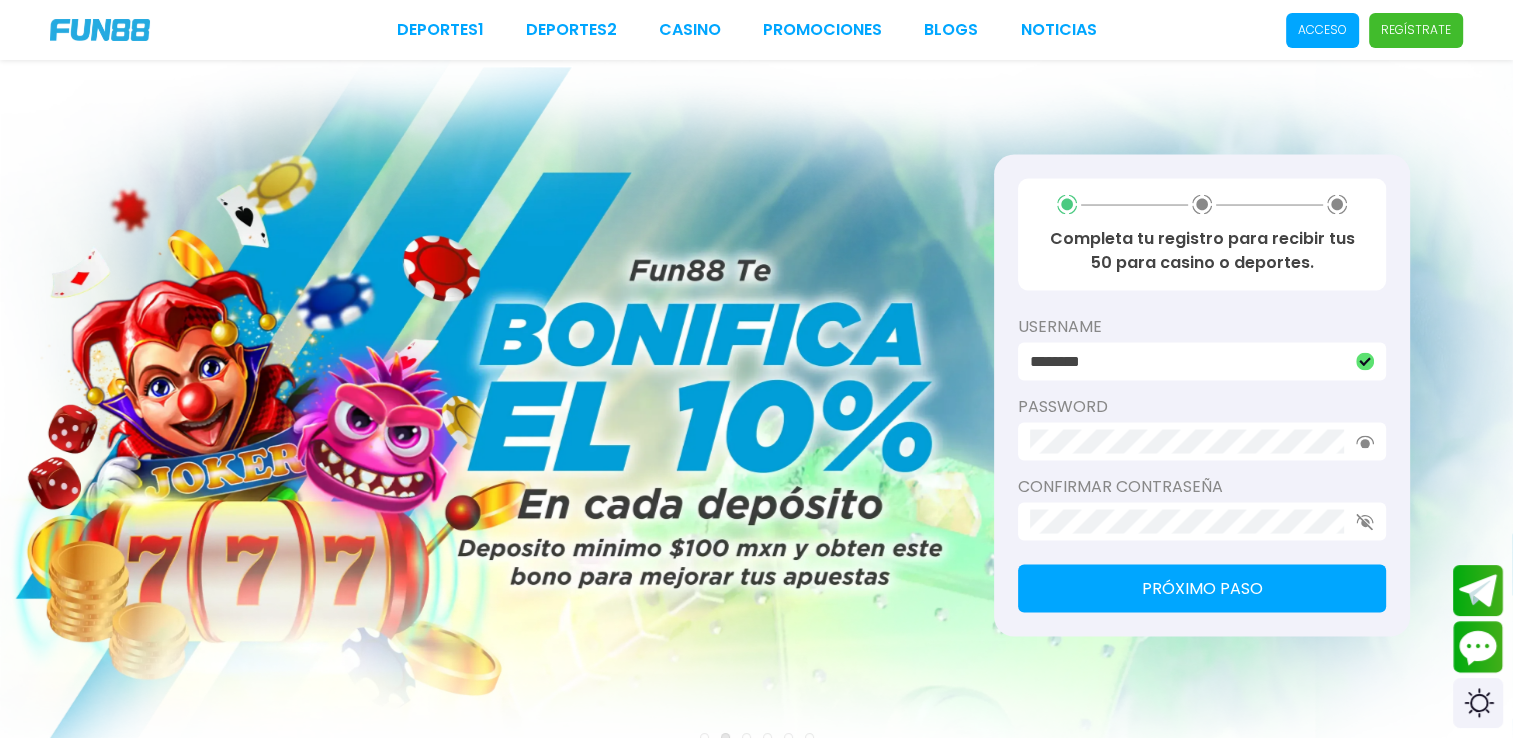 click on "Próximo paso" at bounding box center (1202, 589) 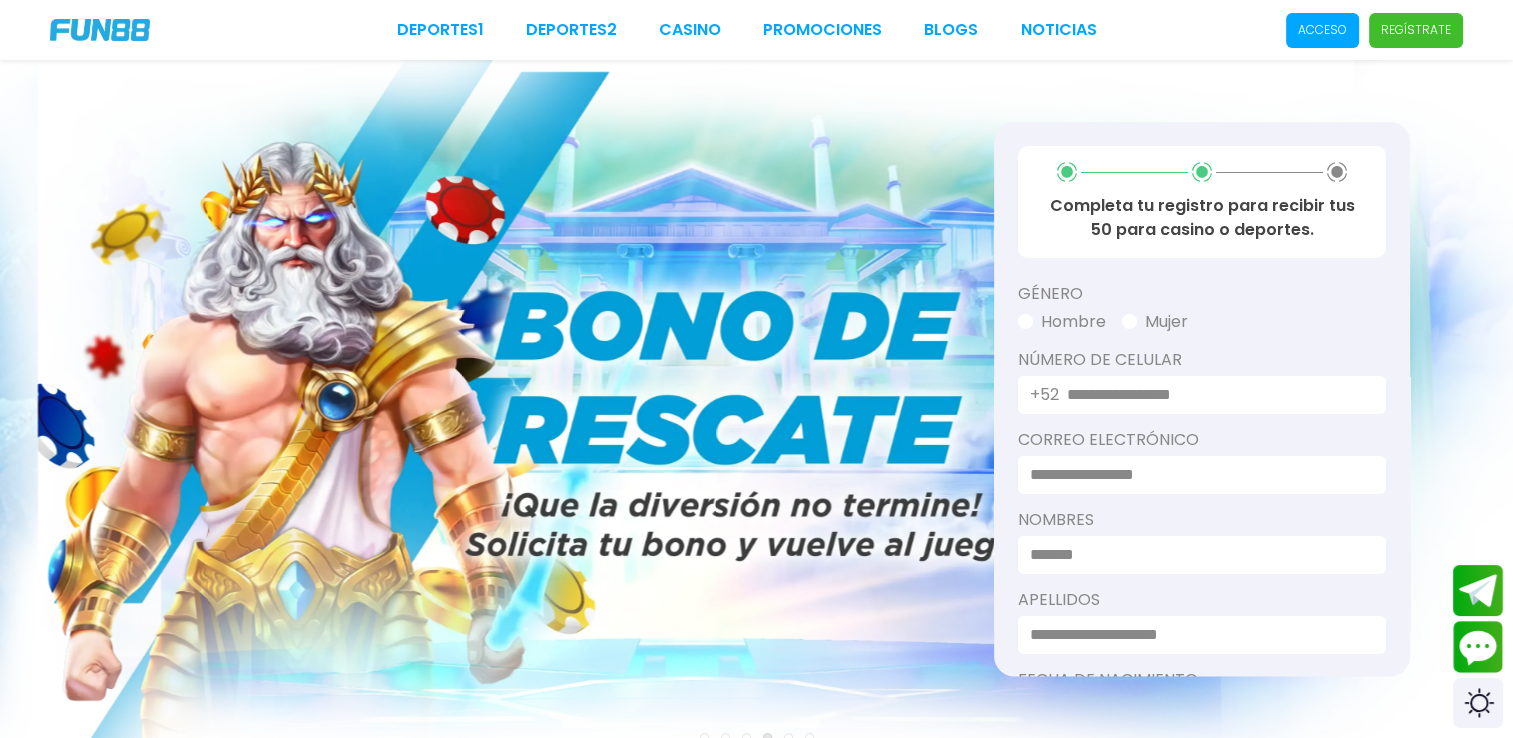 click on "Mujer" at bounding box center [1155, 322] 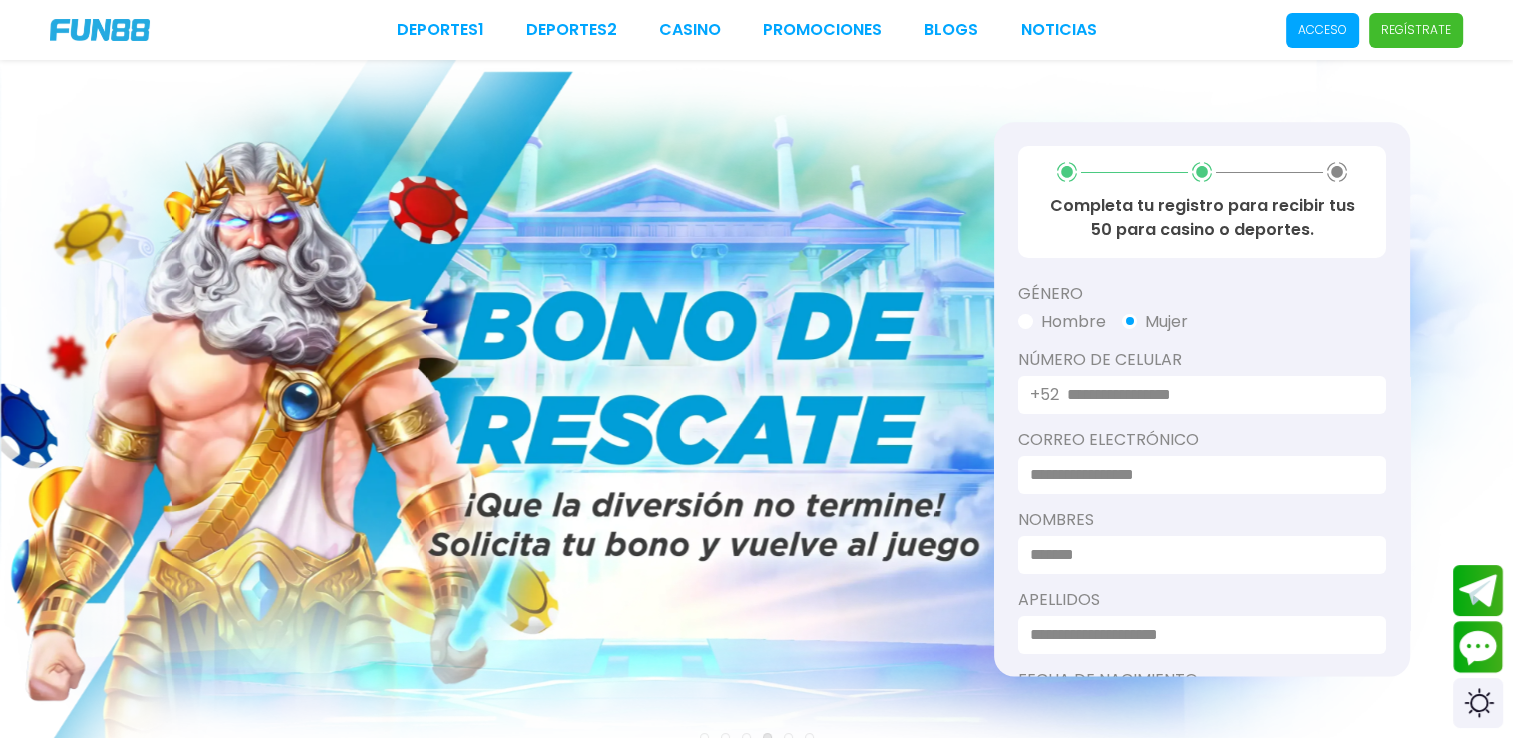 click at bounding box center [1214, 395] 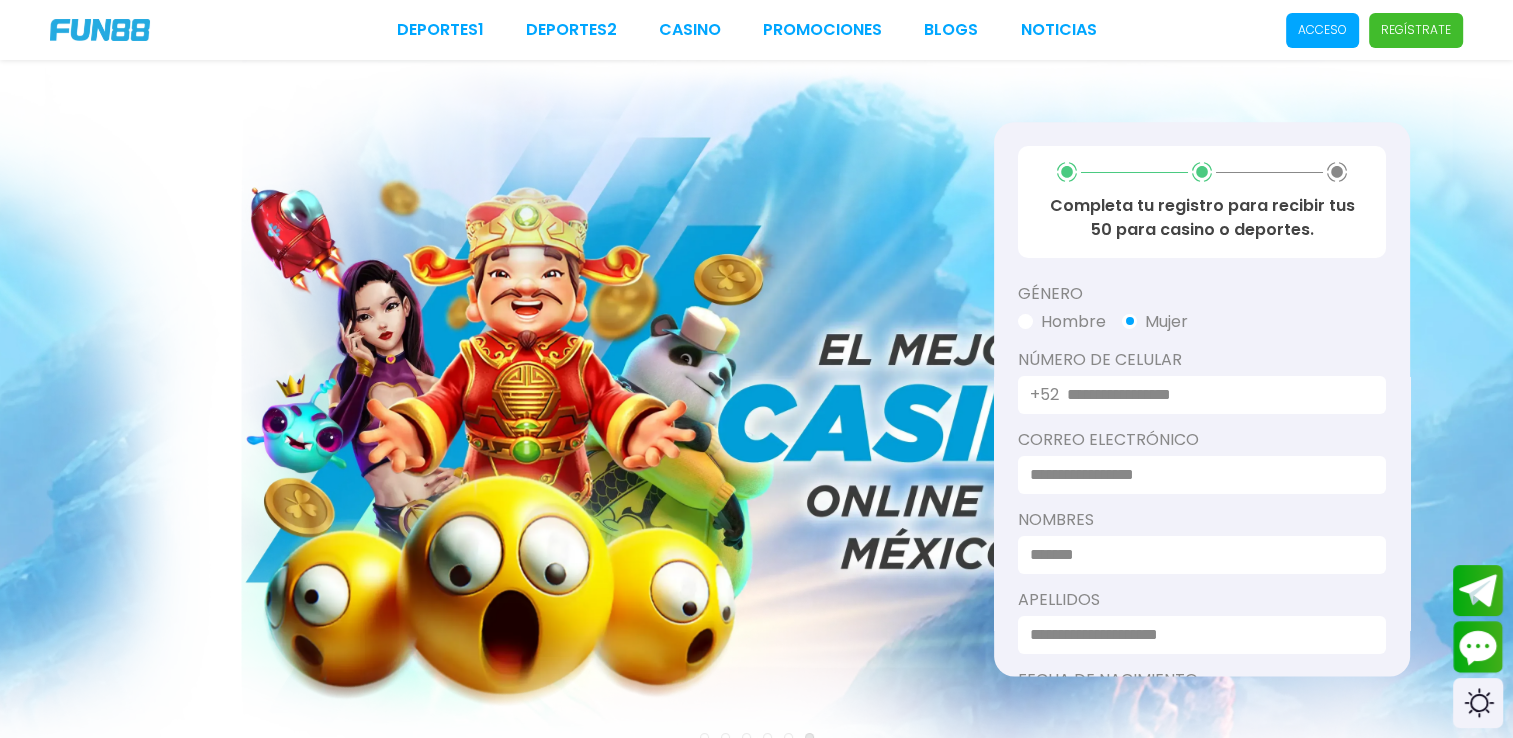 type on "**********" 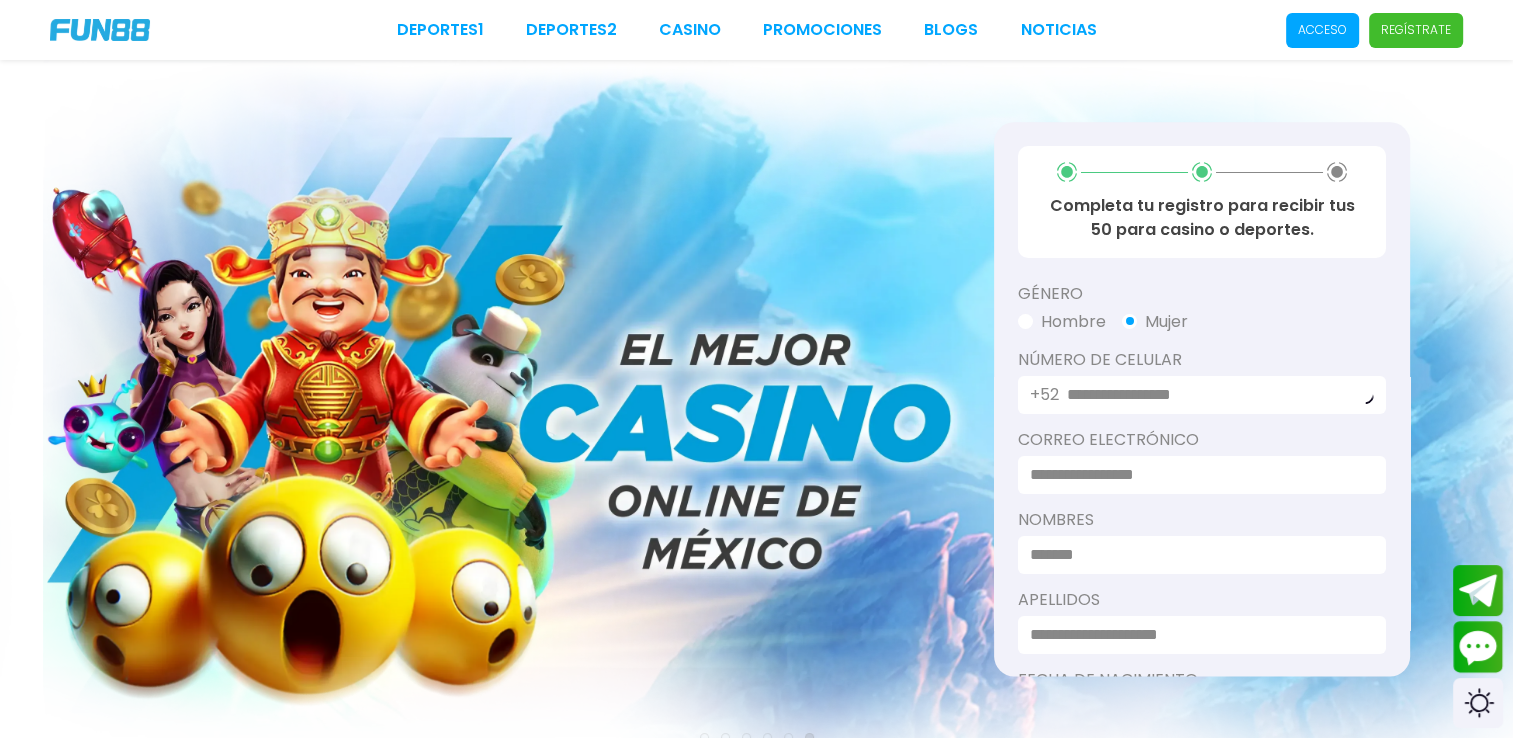 click at bounding box center (1196, 475) 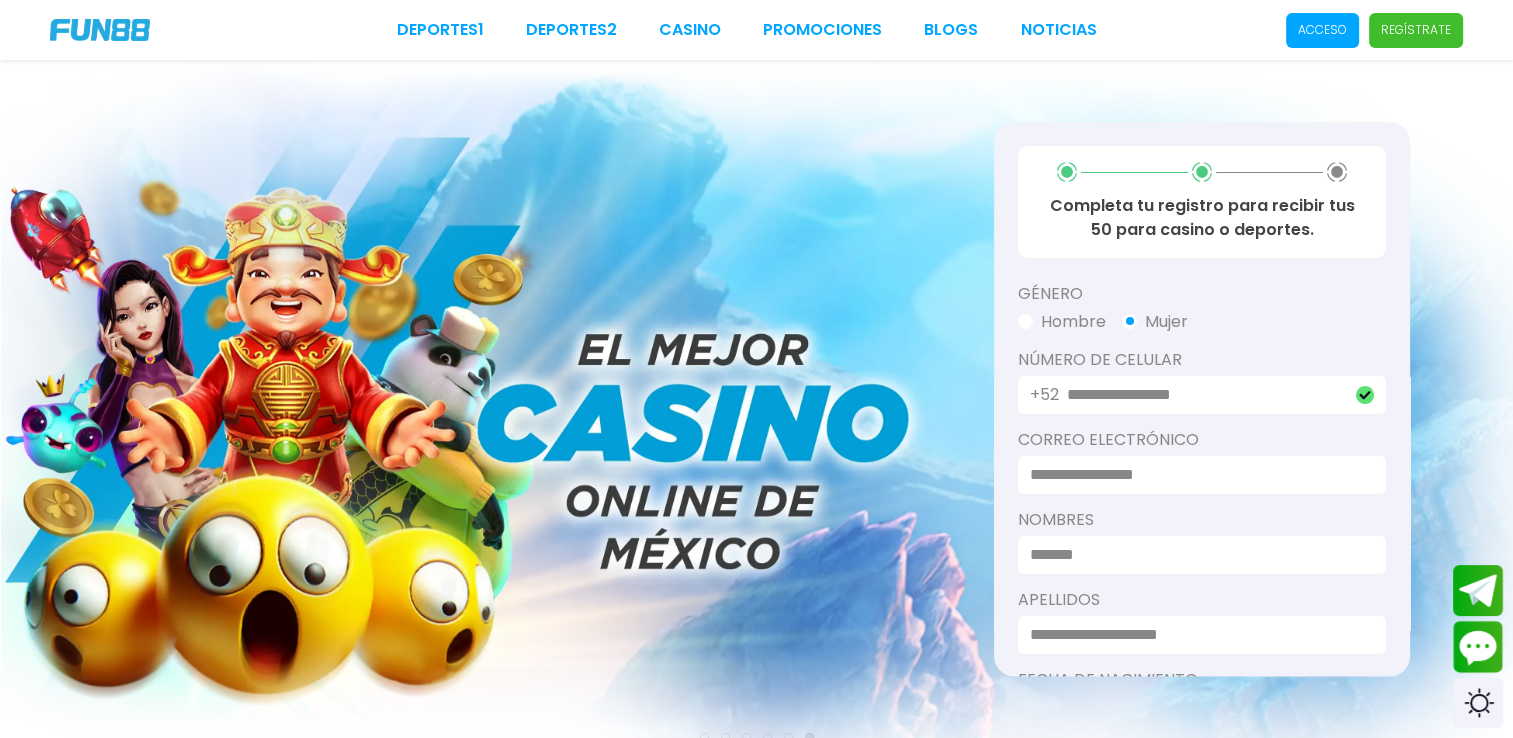 type on "**********" 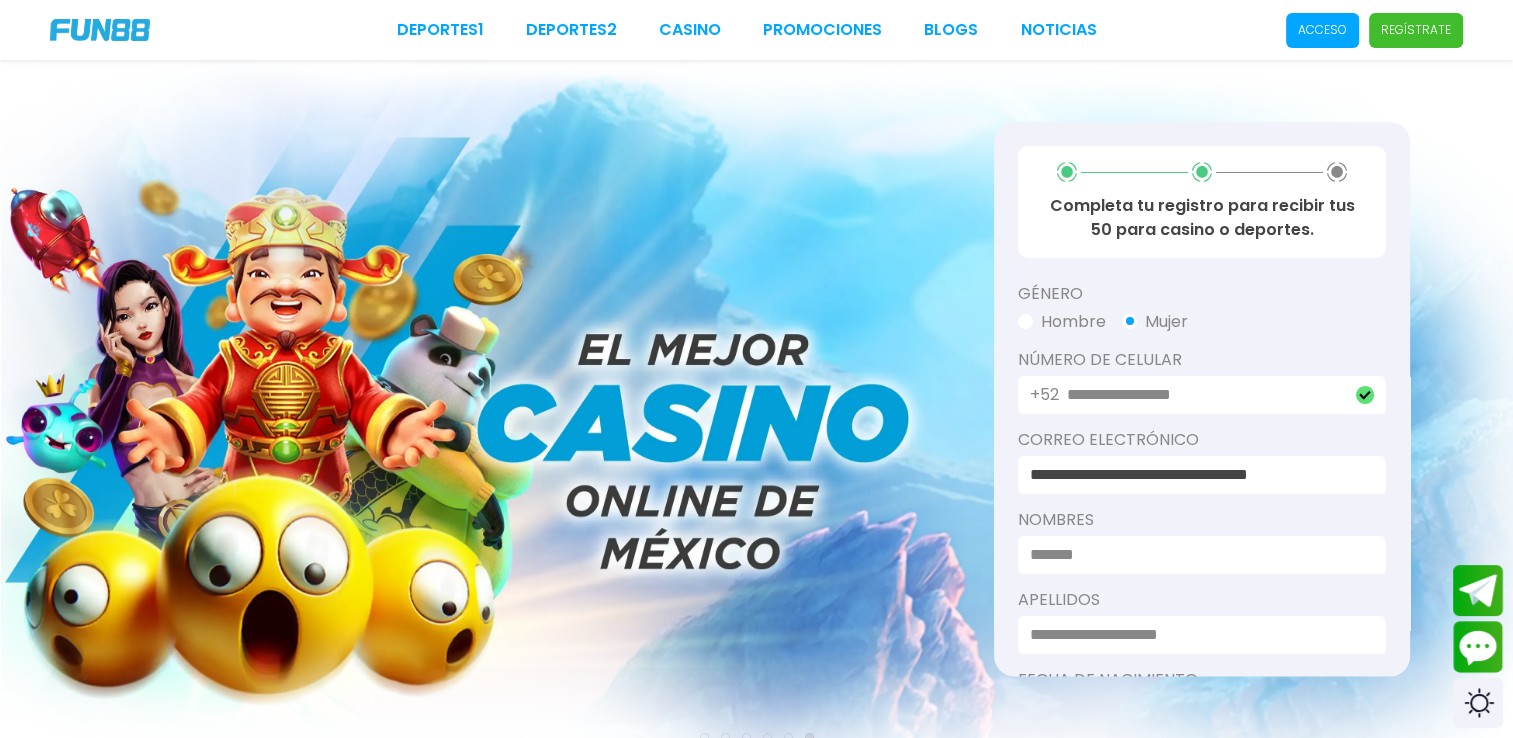 type on "**********" 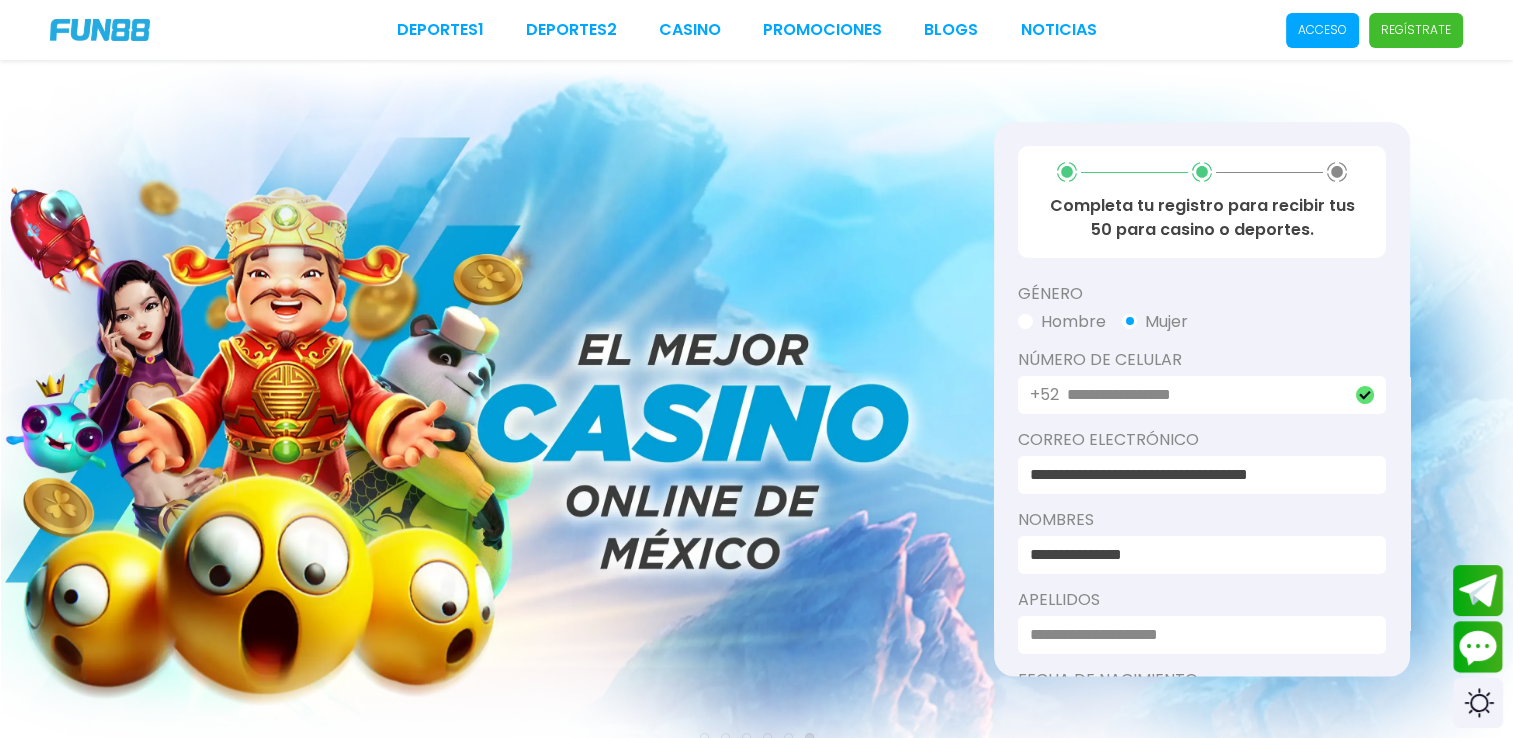 type on "**********" 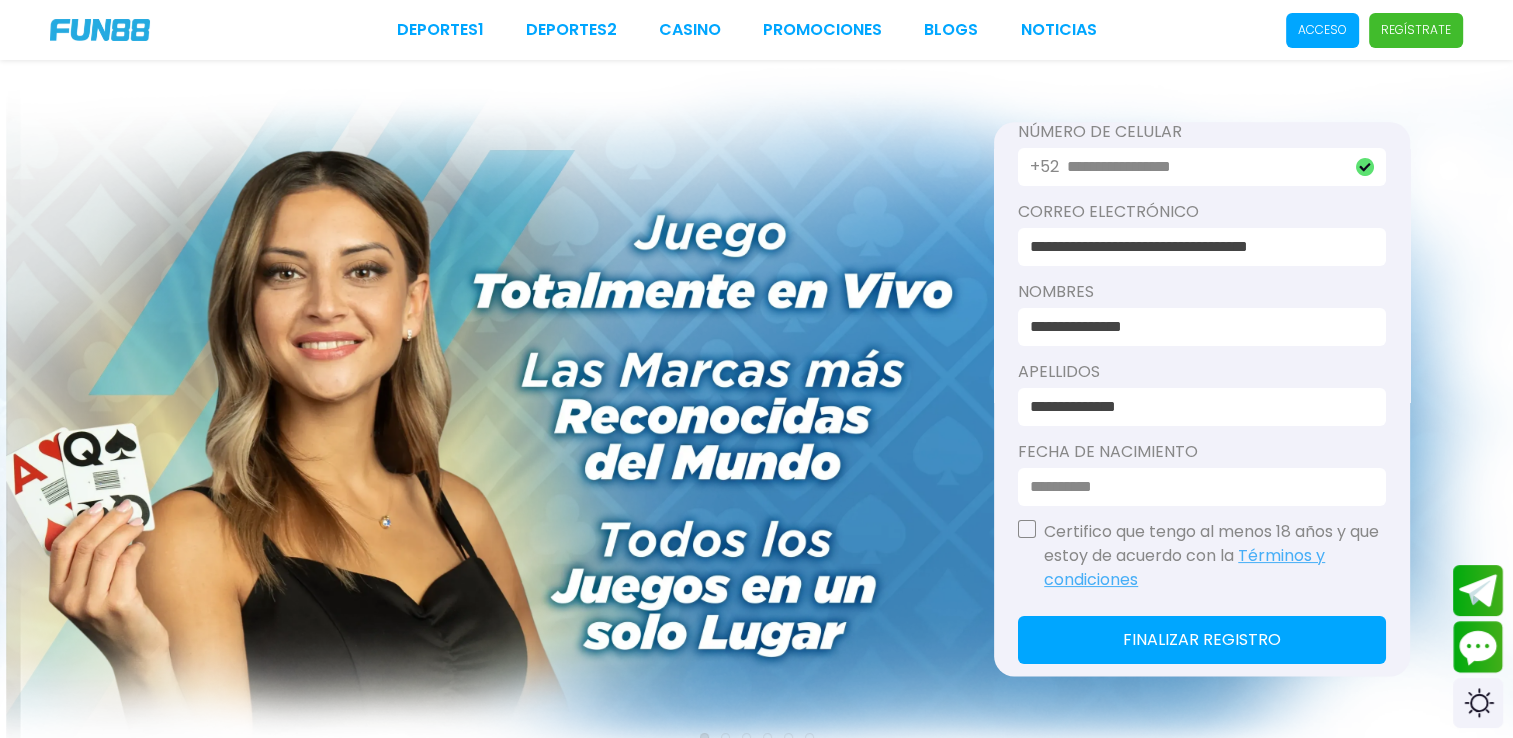scroll, scrollTop: 240, scrollLeft: 0, axis: vertical 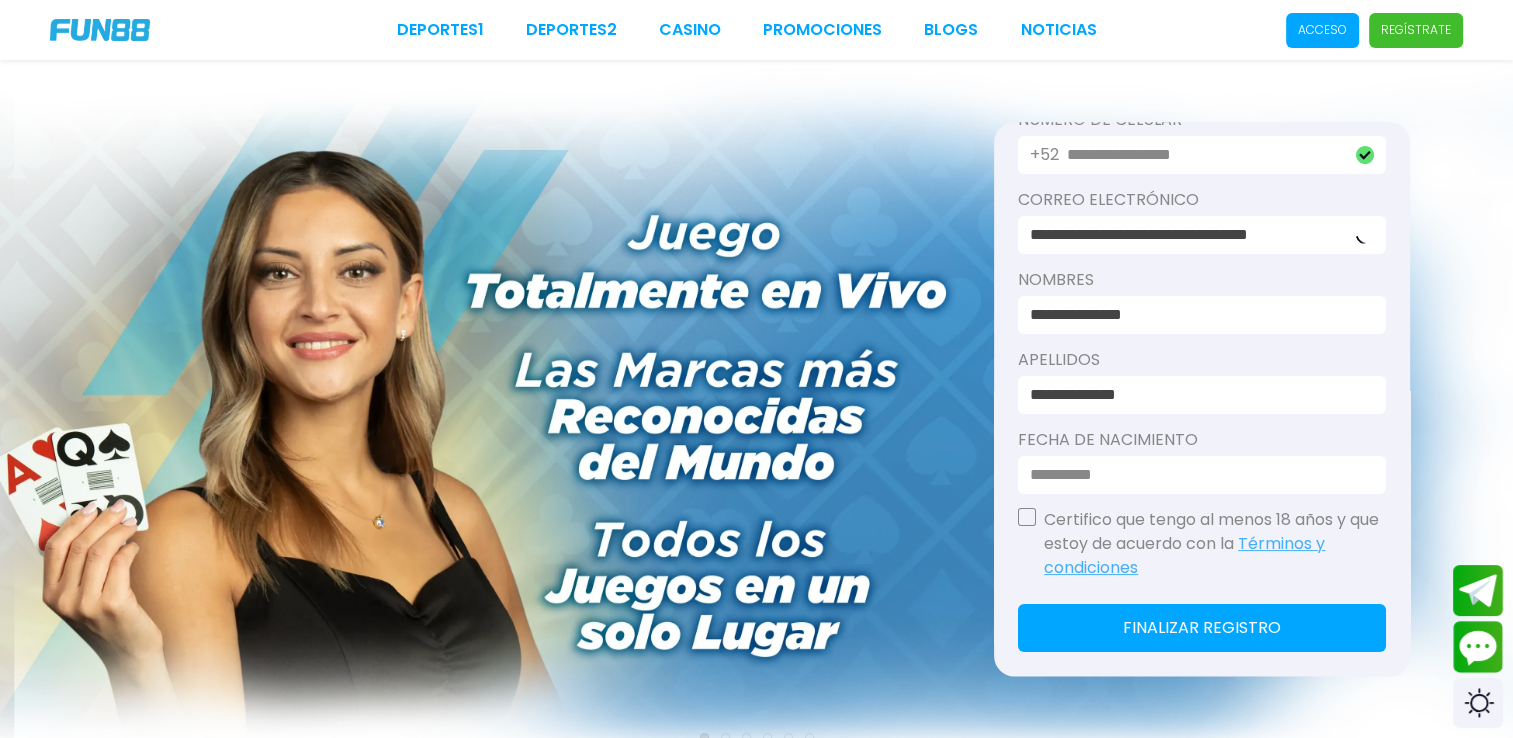 click at bounding box center [1196, 475] 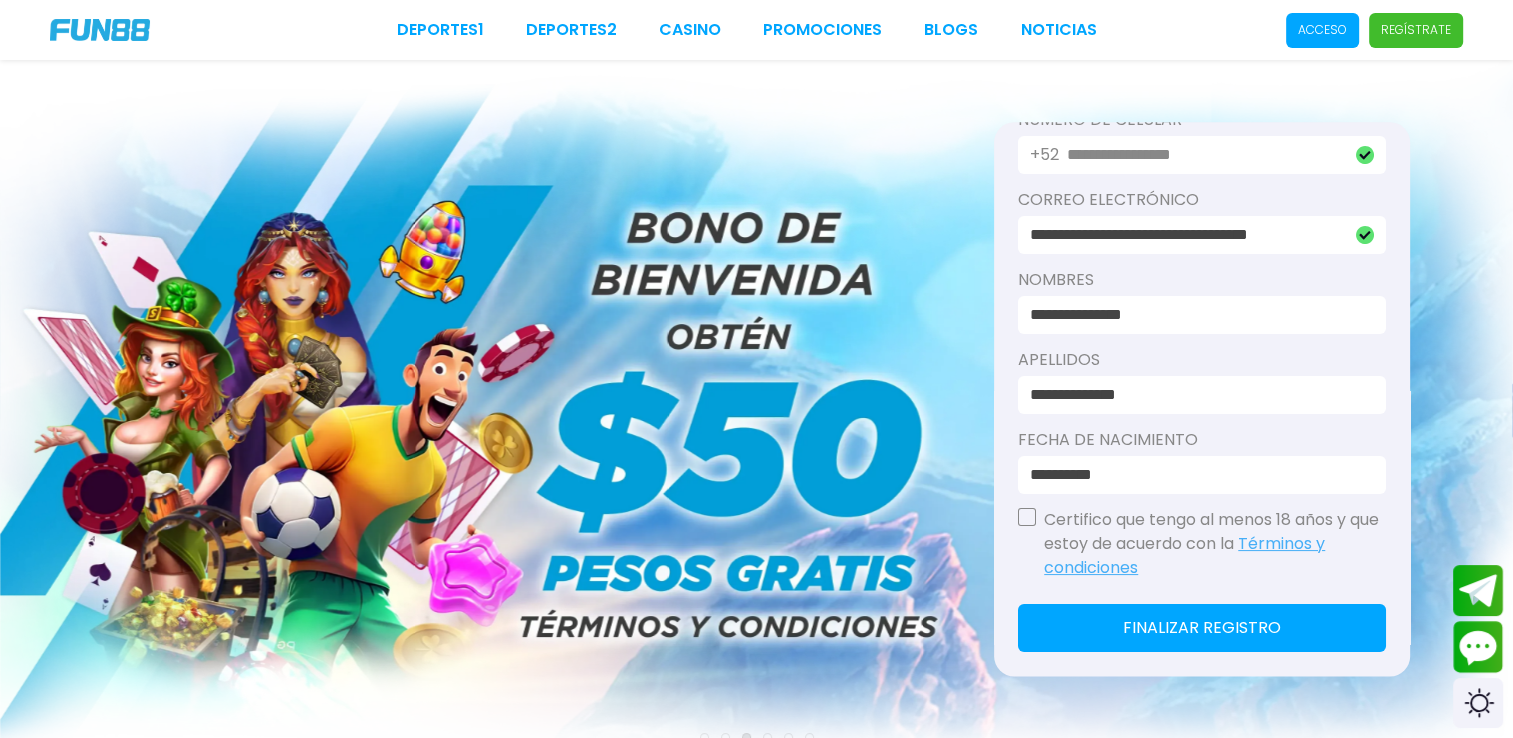 type on "**********" 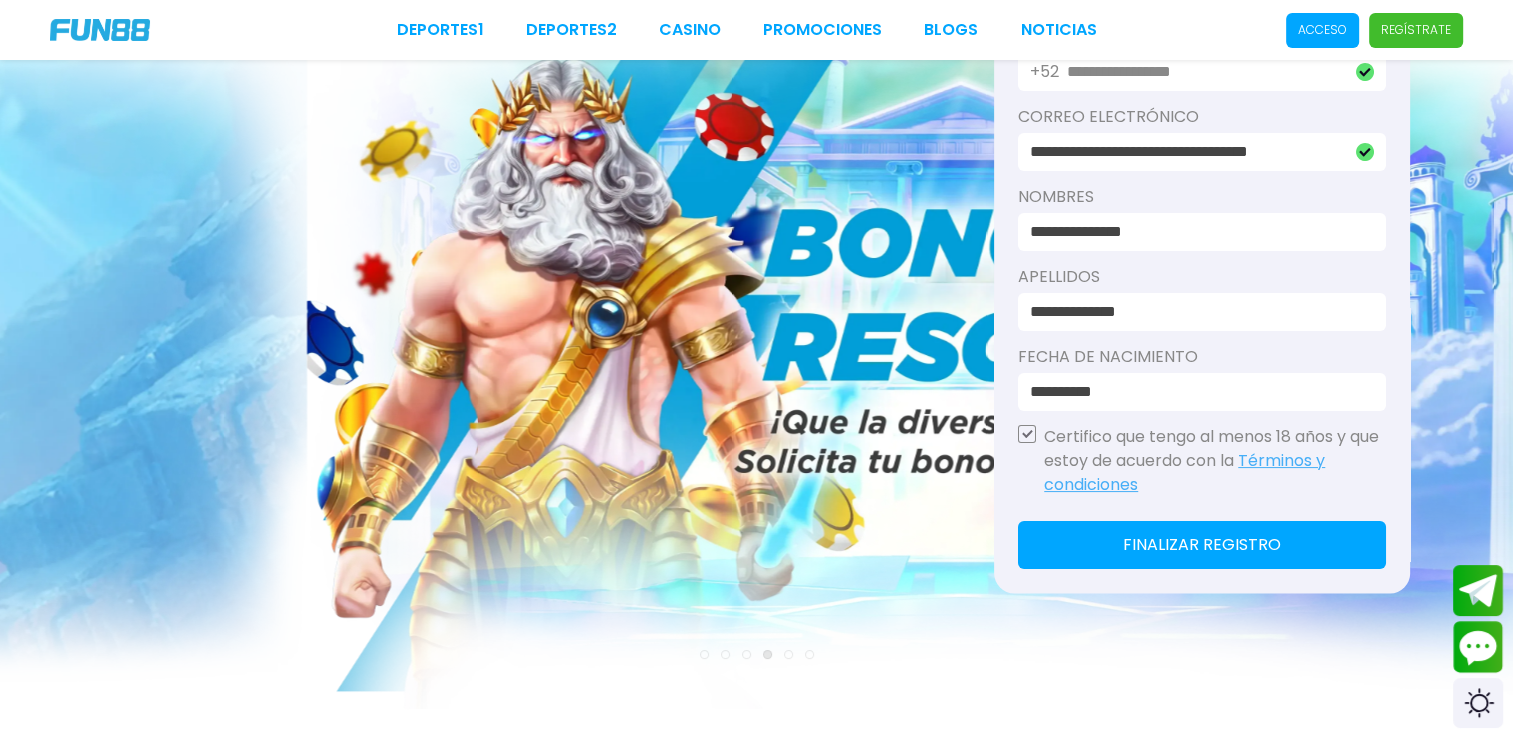 scroll, scrollTop: 200, scrollLeft: 0, axis: vertical 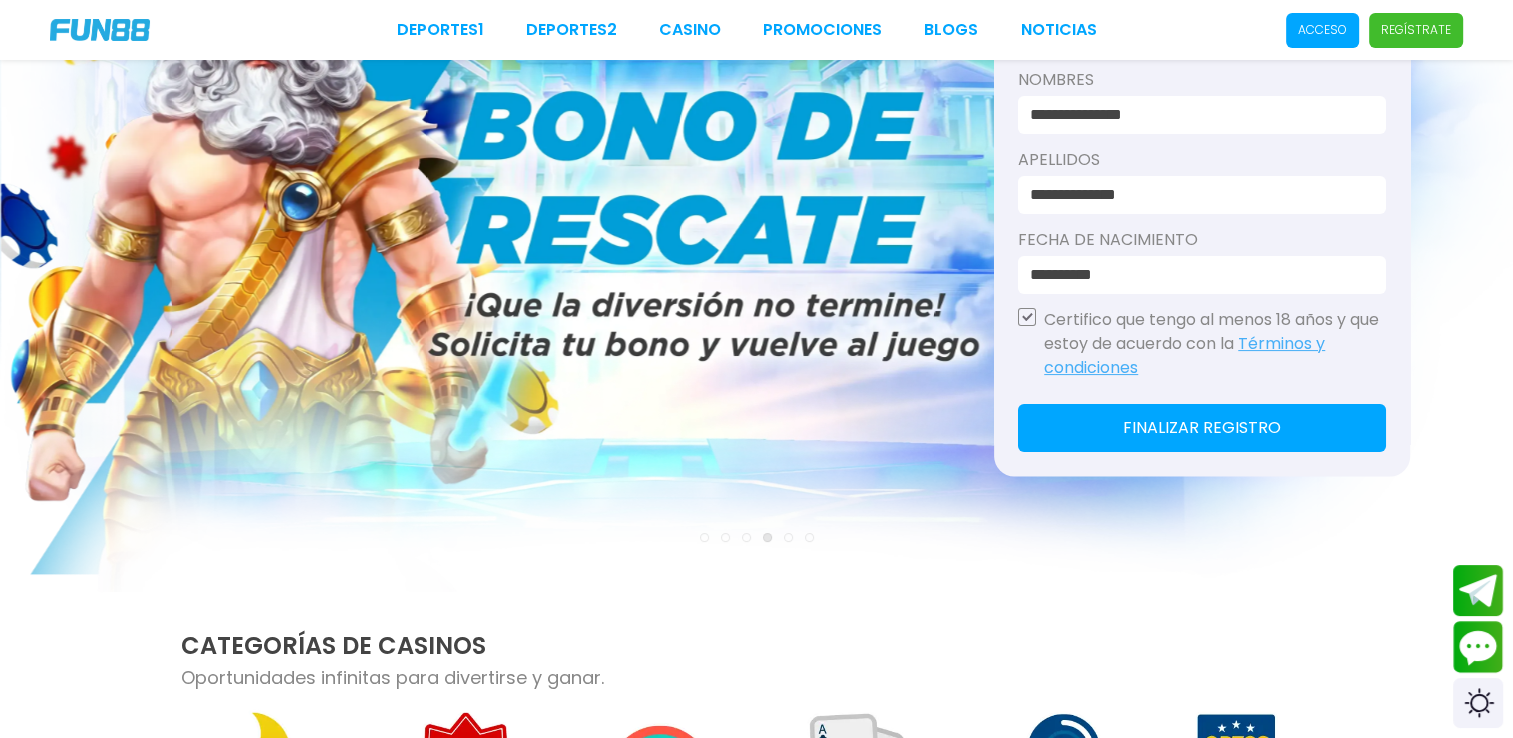 click on "Finalizar registro" 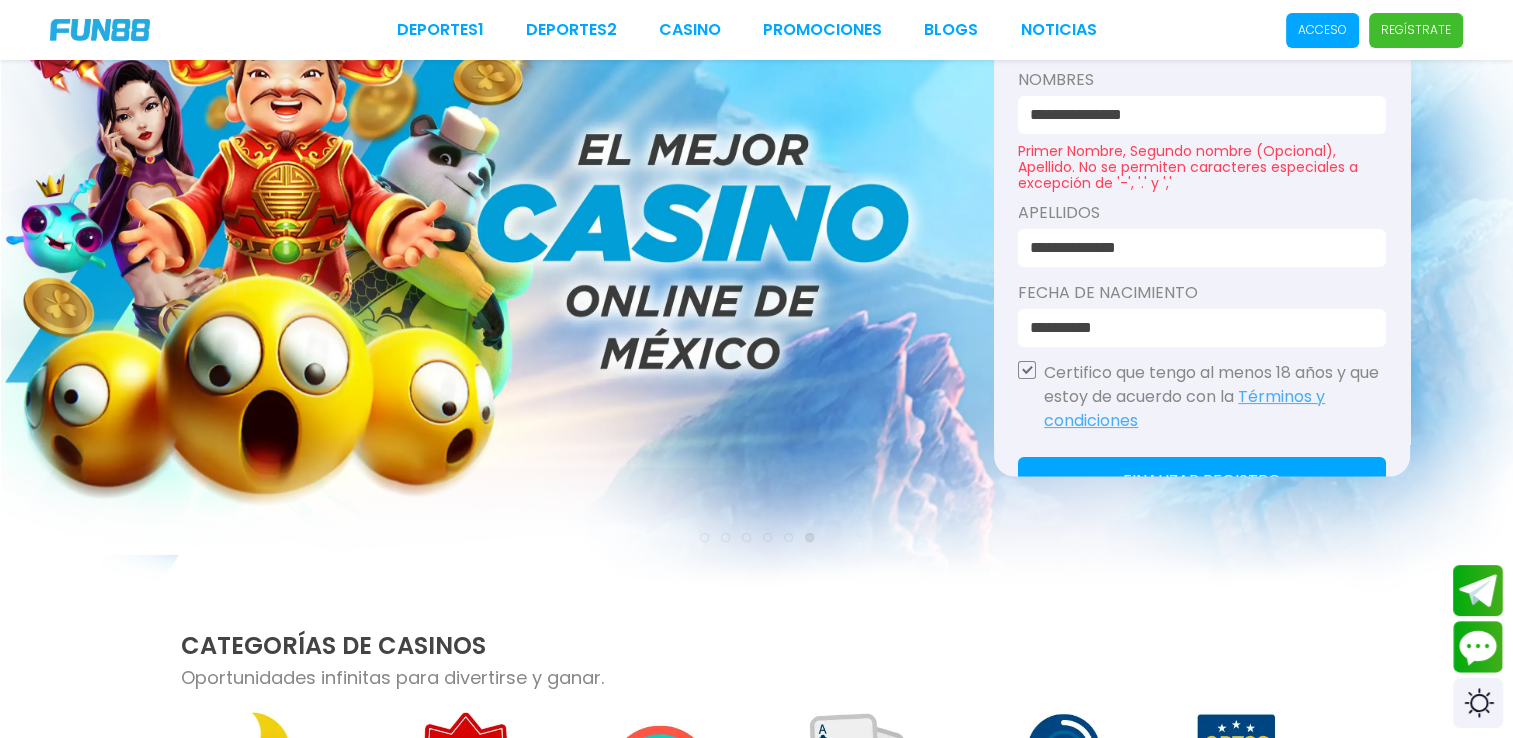 drag, startPoint x: 1182, startPoint y: 242, endPoint x: 1062, endPoint y: 255, distance: 120.70211 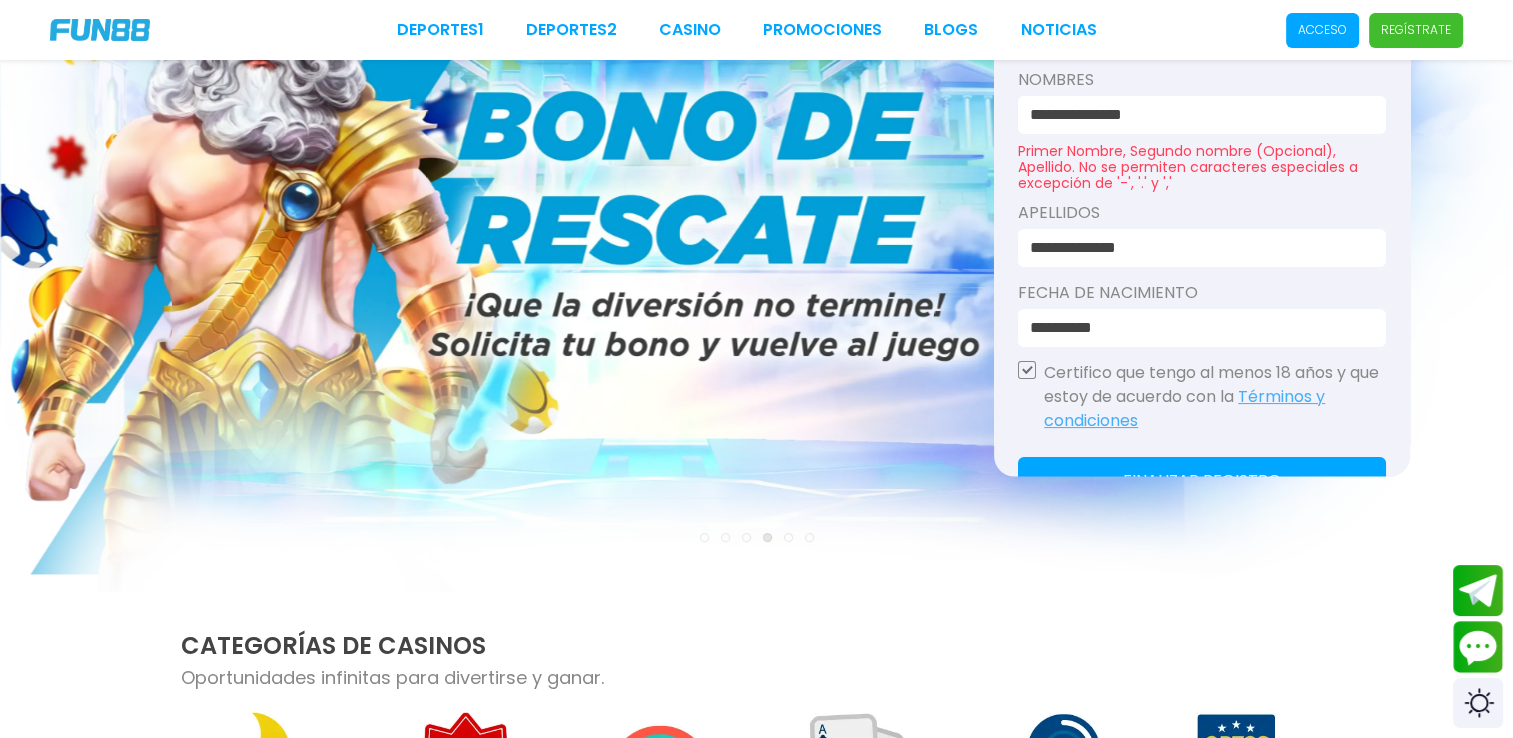 click on "Fecha de Nacimiento" at bounding box center (1202, 293) 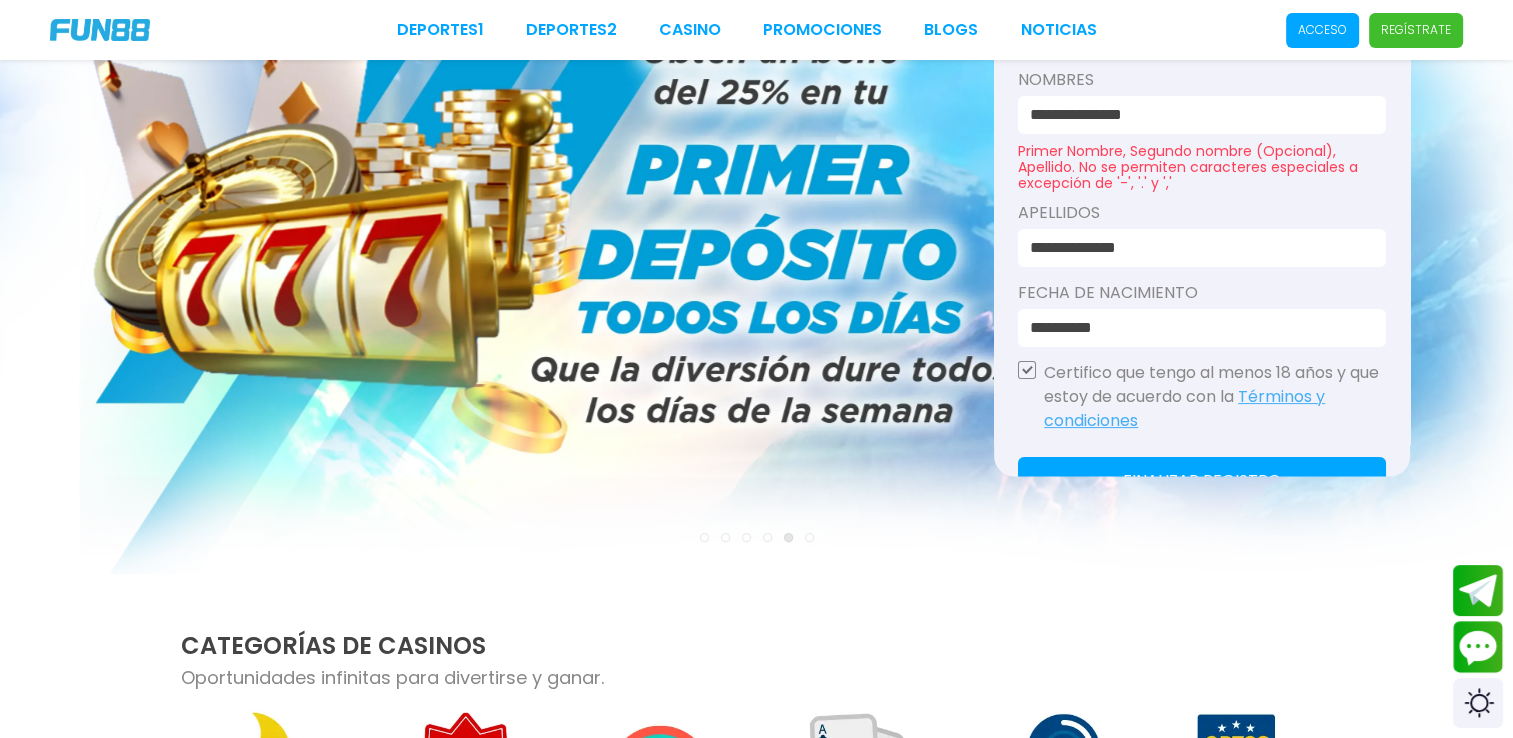 click on "**********" at bounding box center [1196, 248] 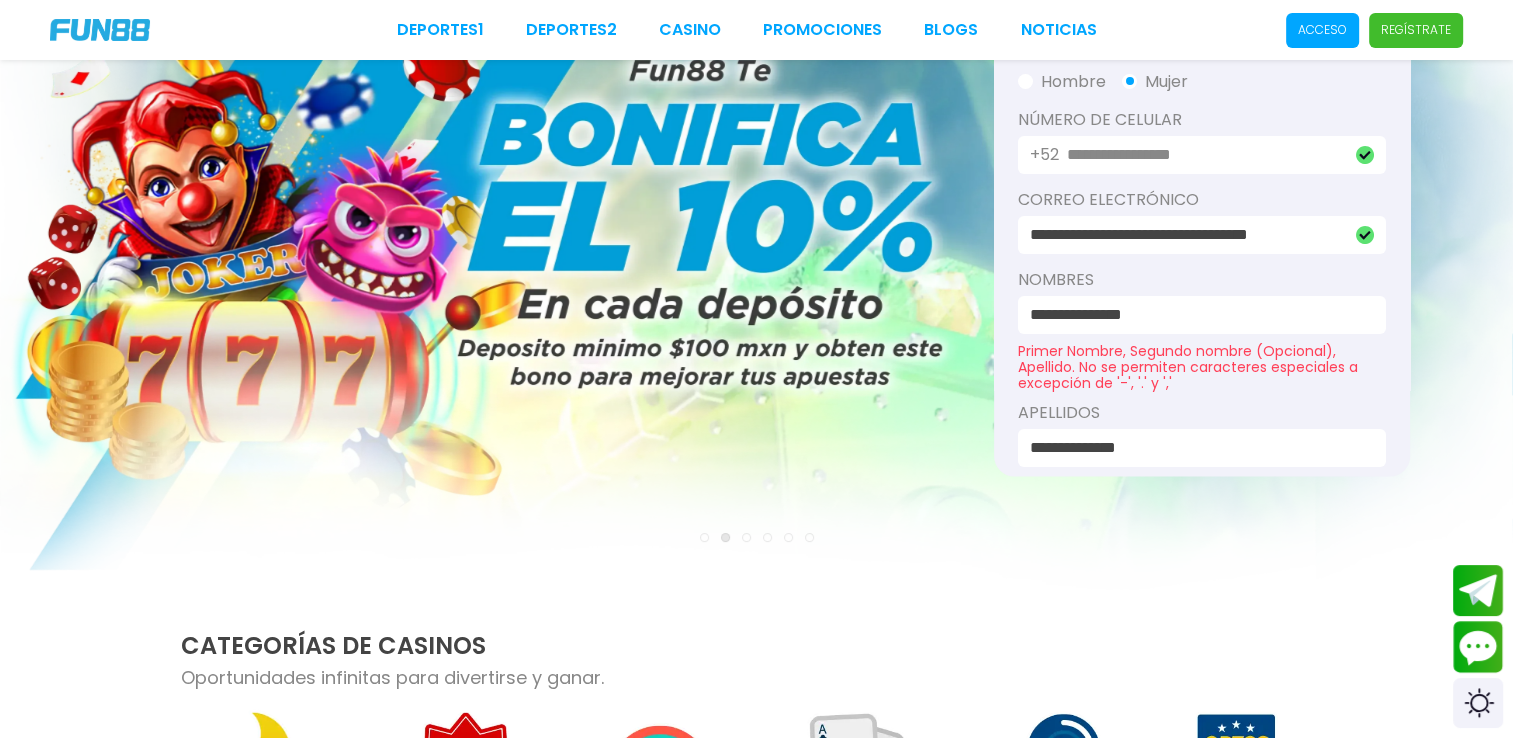 scroll, scrollTop: 240, scrollLeft: 0, axis: vertical 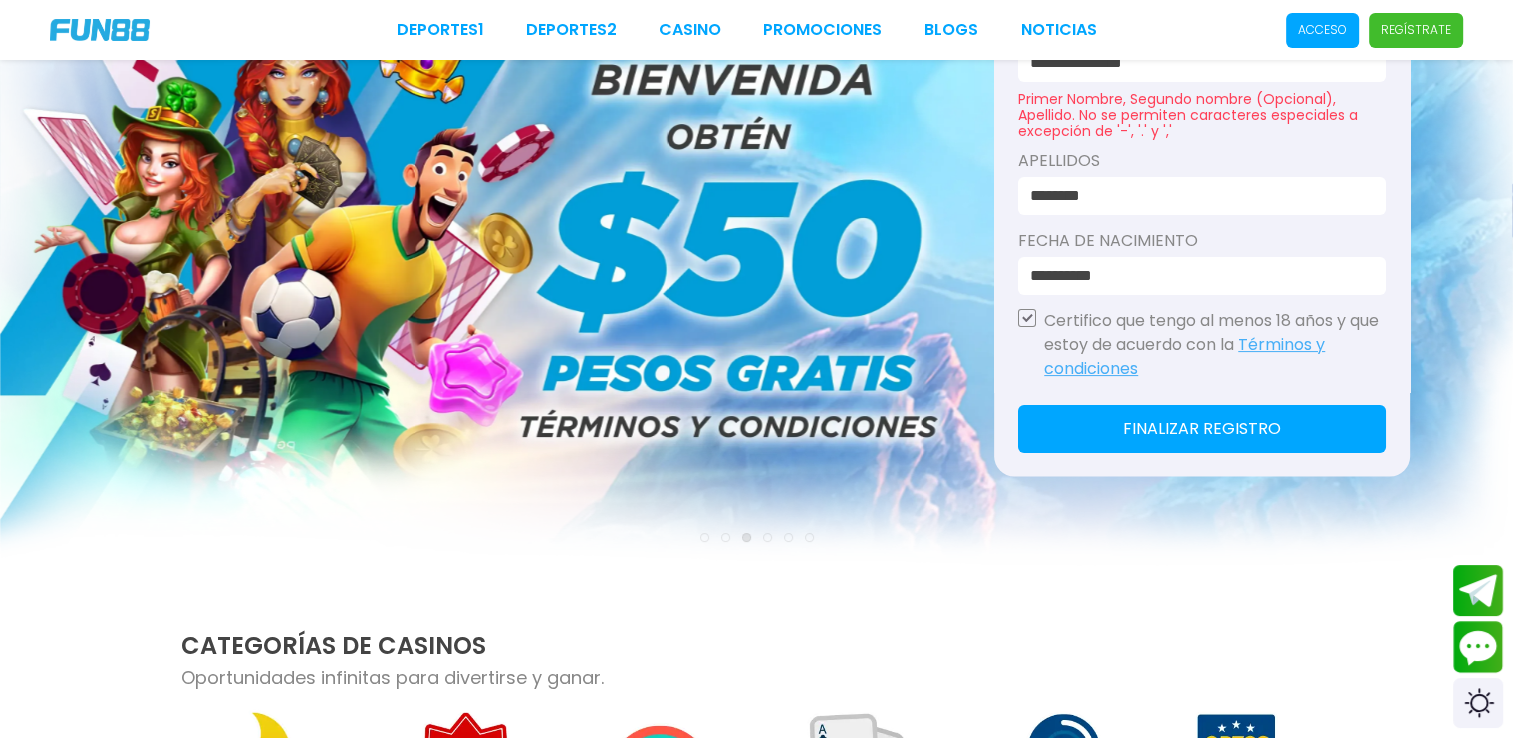 type on "********" 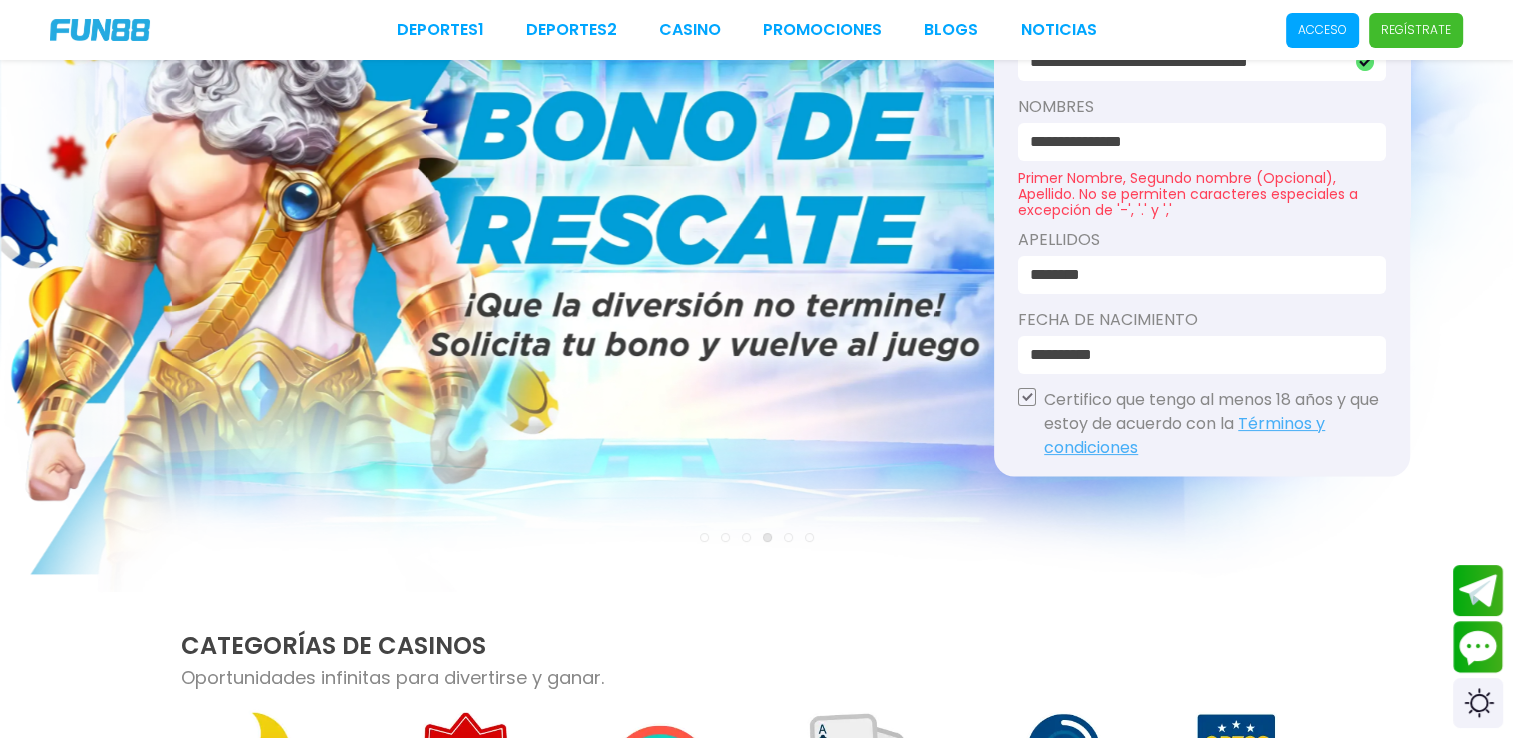 scroll, scrollTop: 0, scrollLeft: 0, axis: both 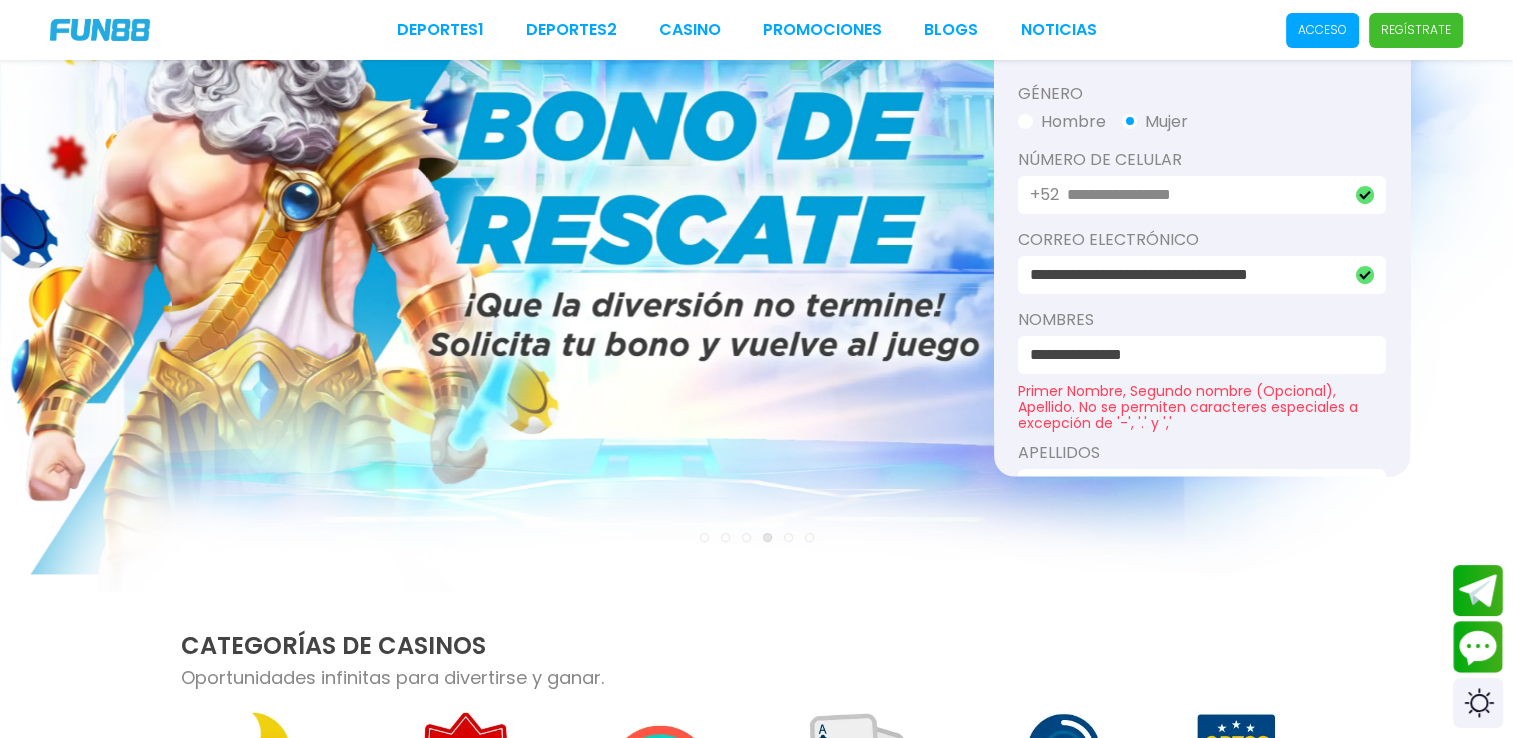 click on "**********" at bounding box center (1196, 355) 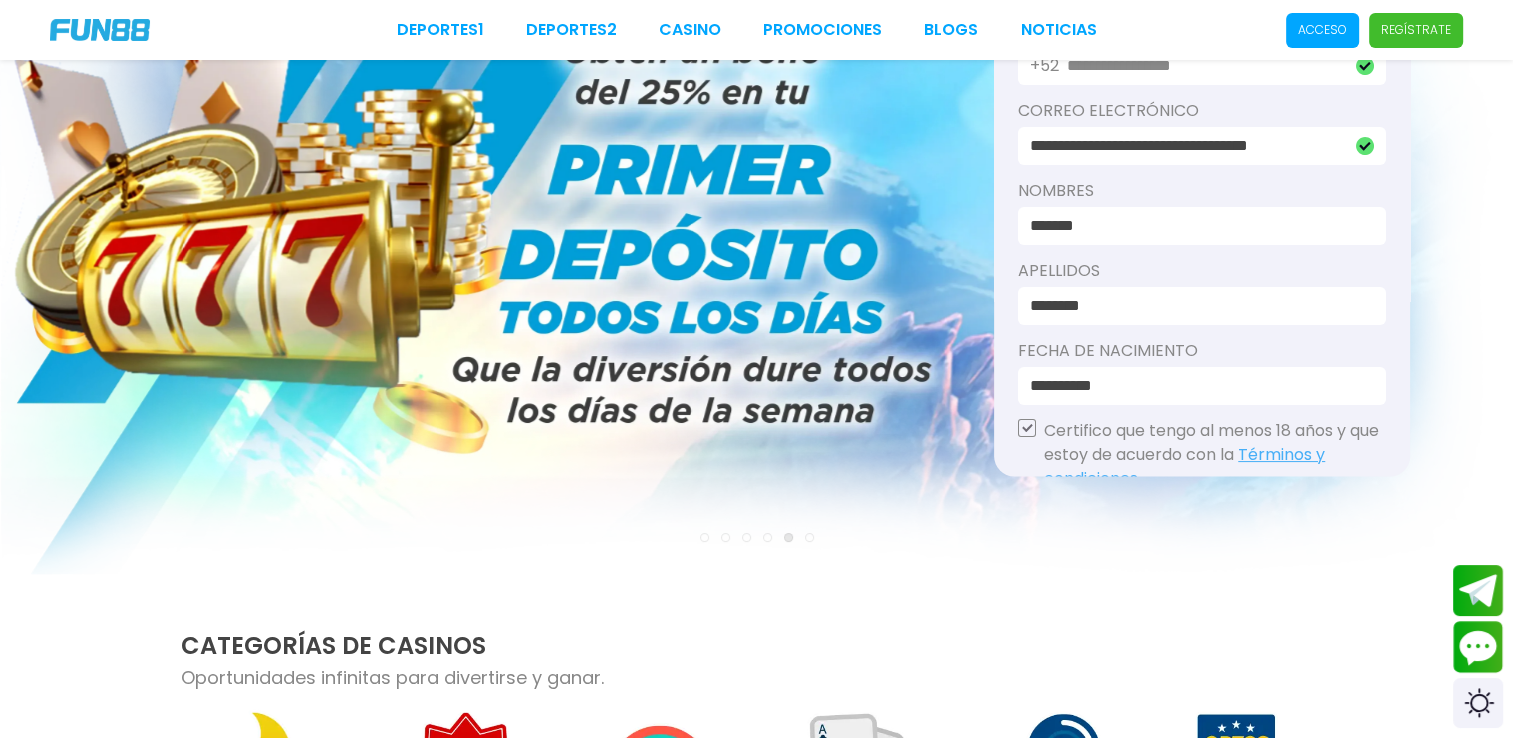 scroll, scrollTop: 240, scrollLeft: 0, axis: vertical 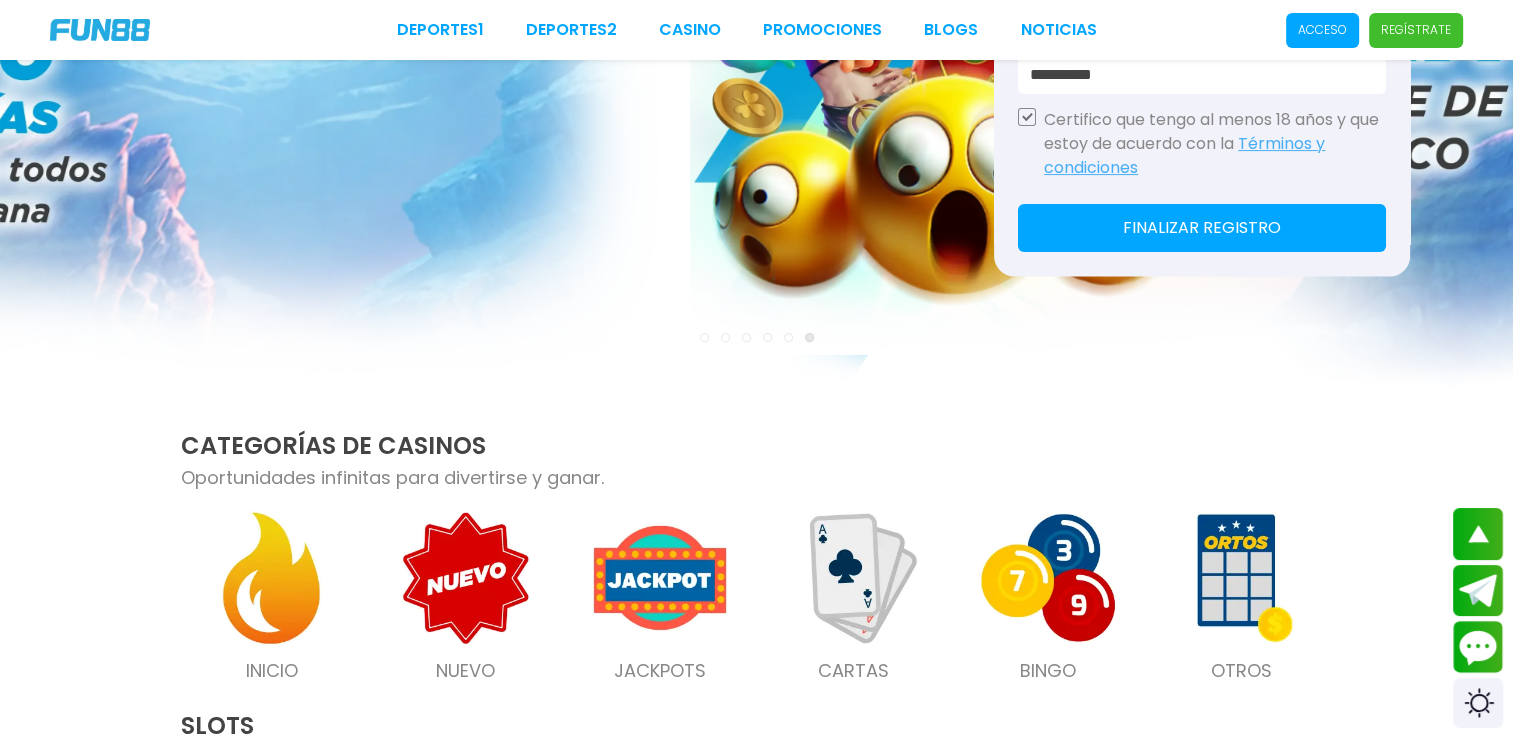 type on "******" 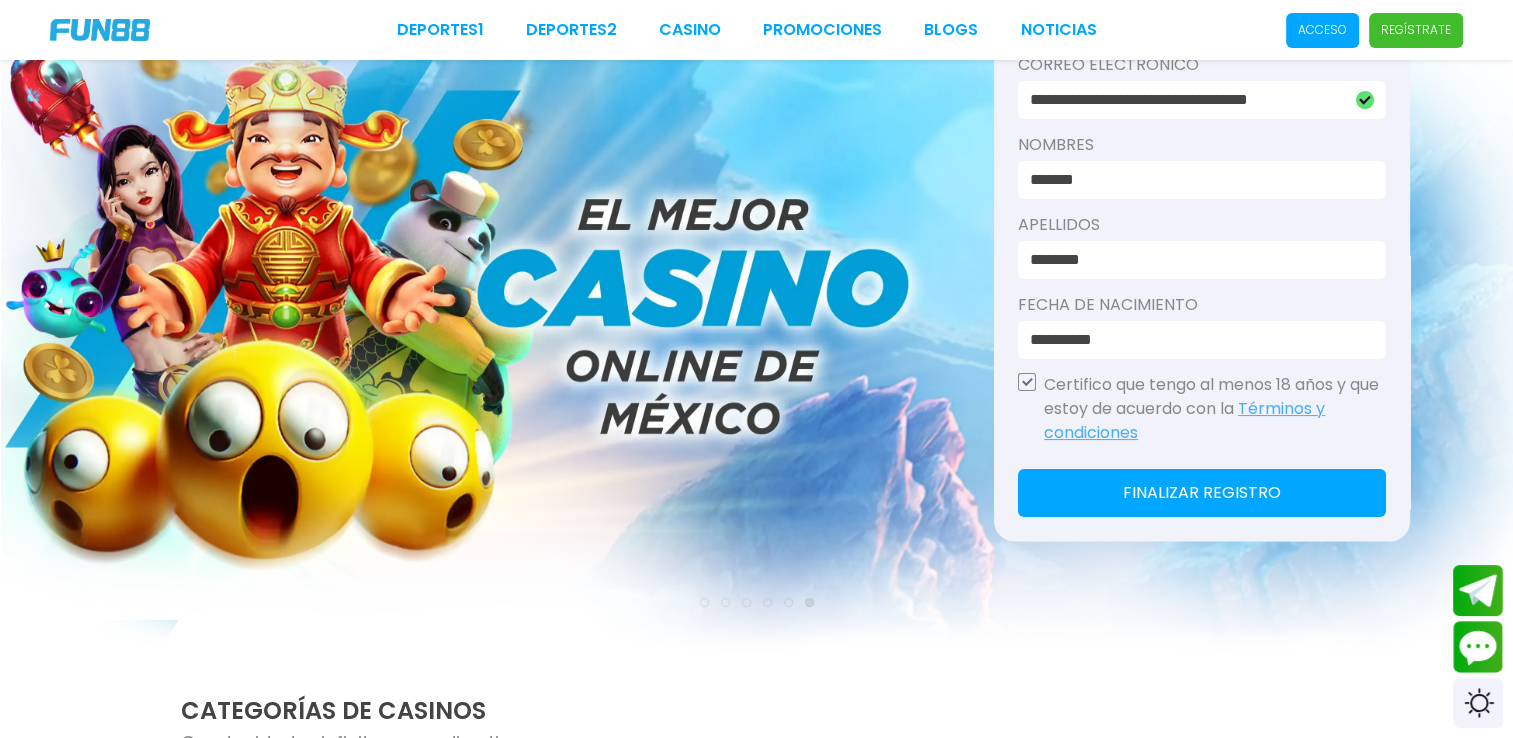 scroll, scrollTop: 100, scrollLeft: 0, axis: vertical 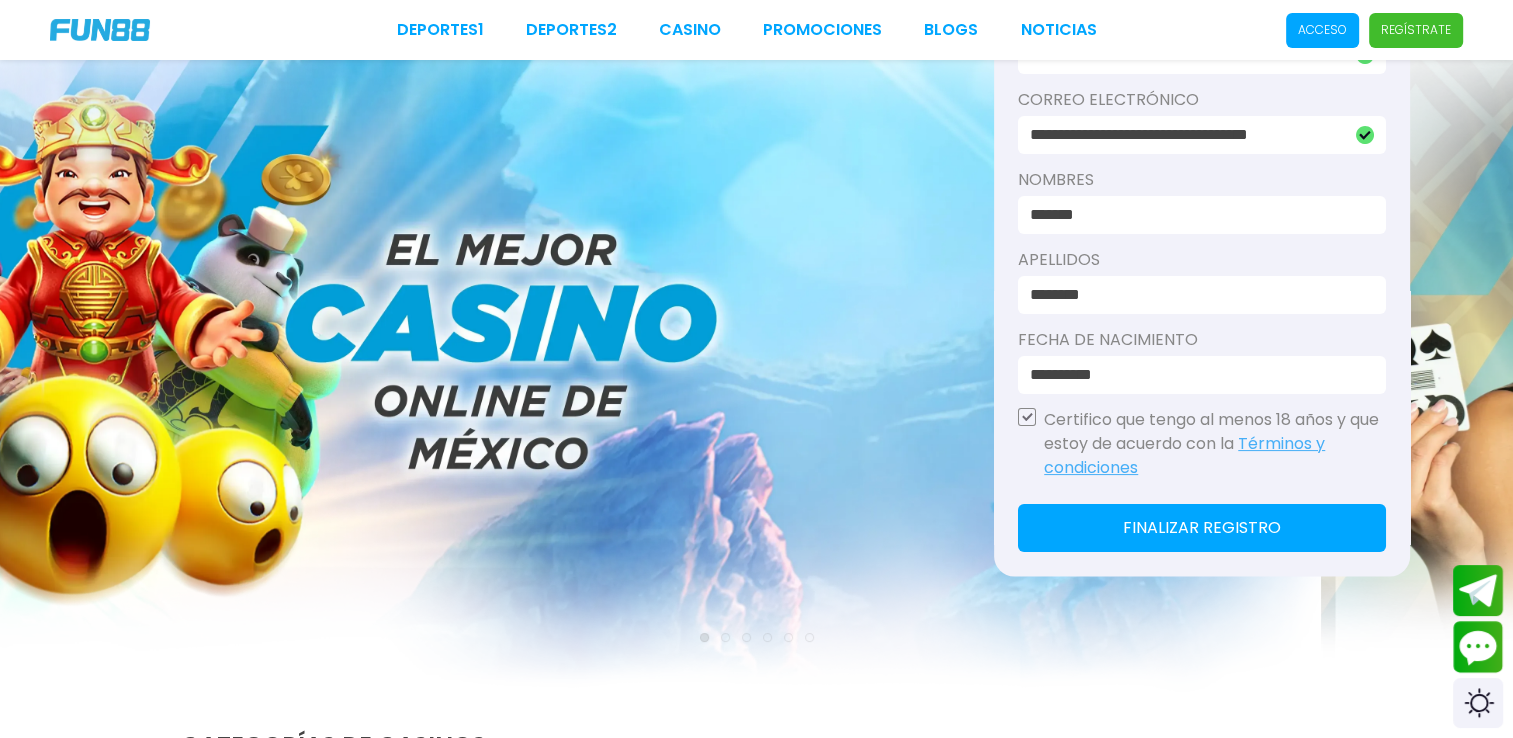 click on "Finalizar registro" 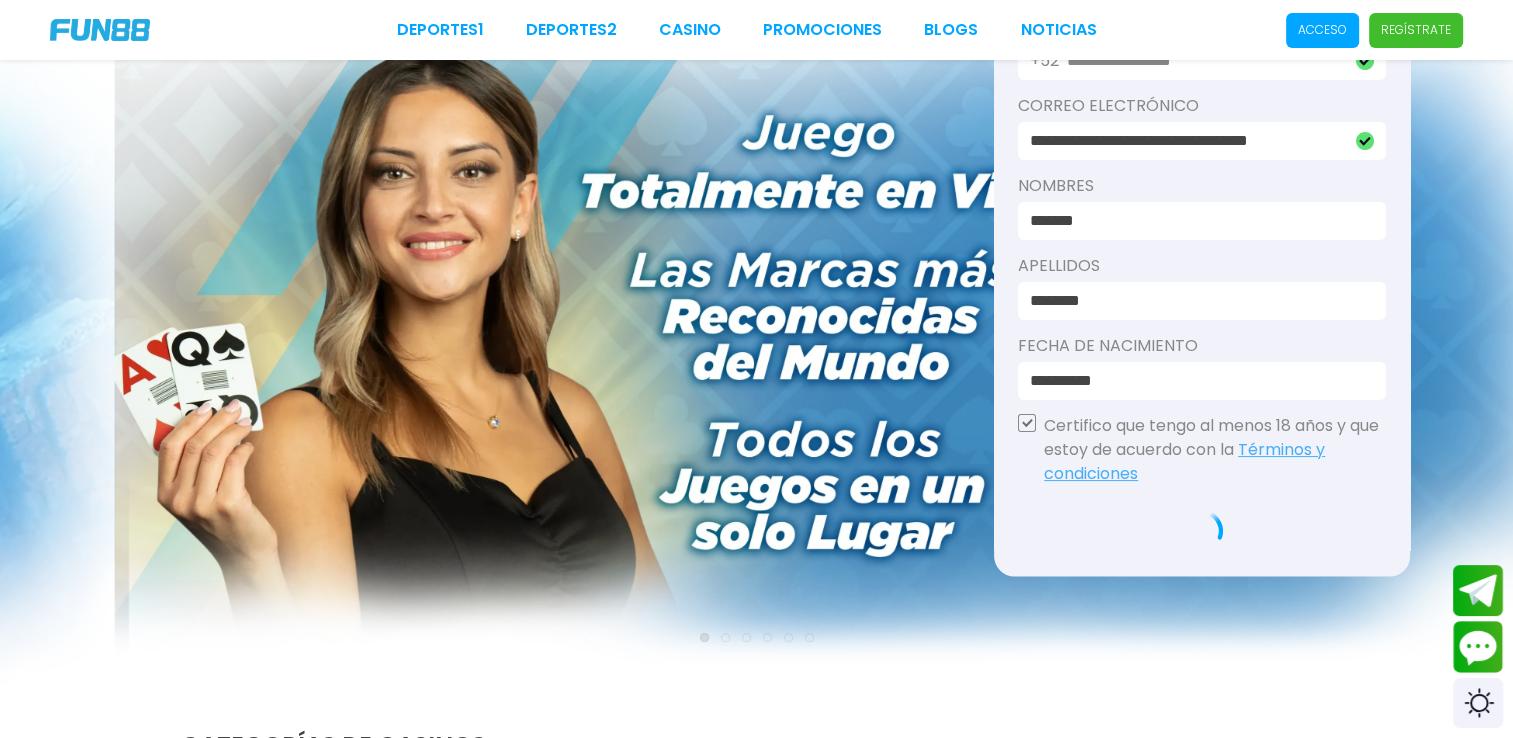 scroll, scrollTop: 234, scrollLeft: 0, axis: vertical 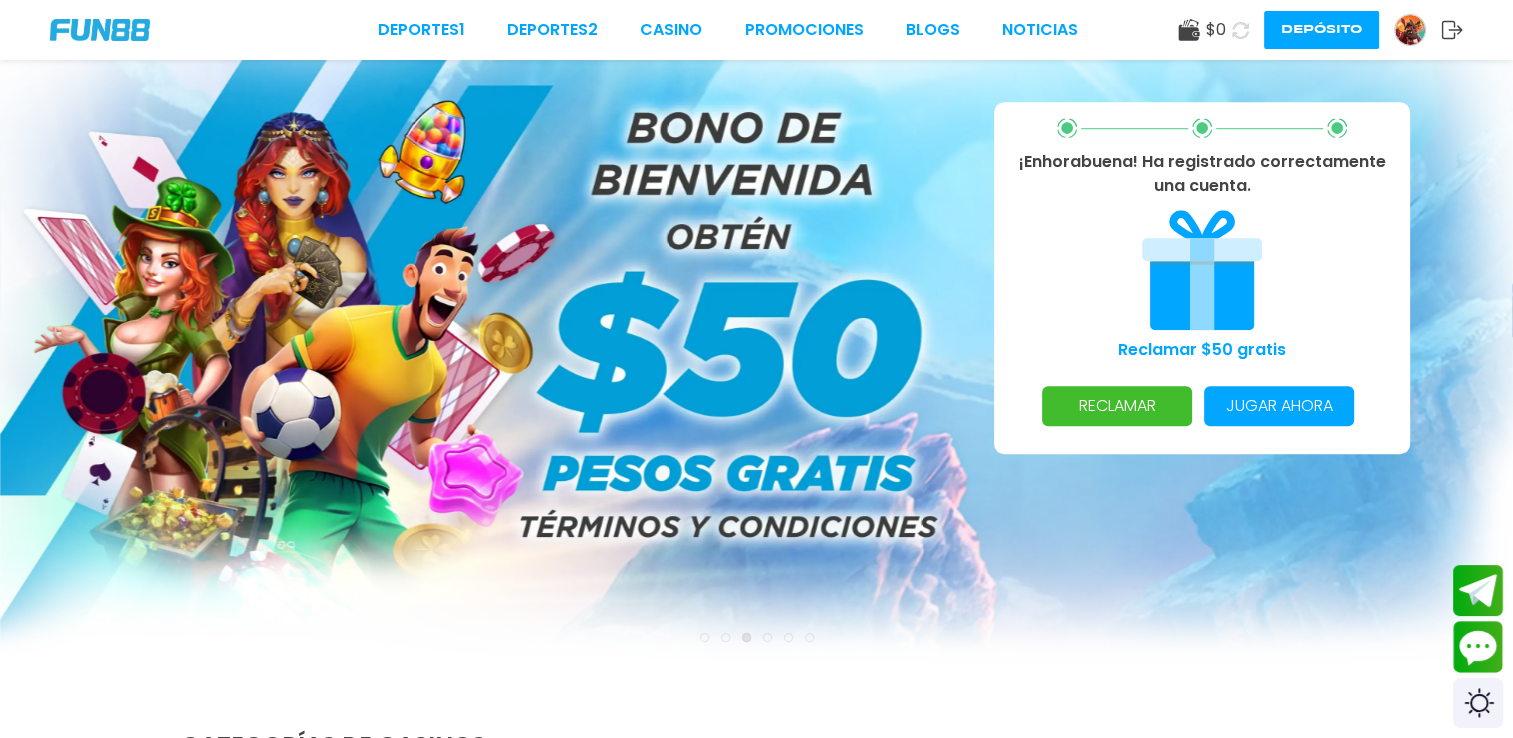 click on "RECLAMAR" at bounding box center [1117, 406] 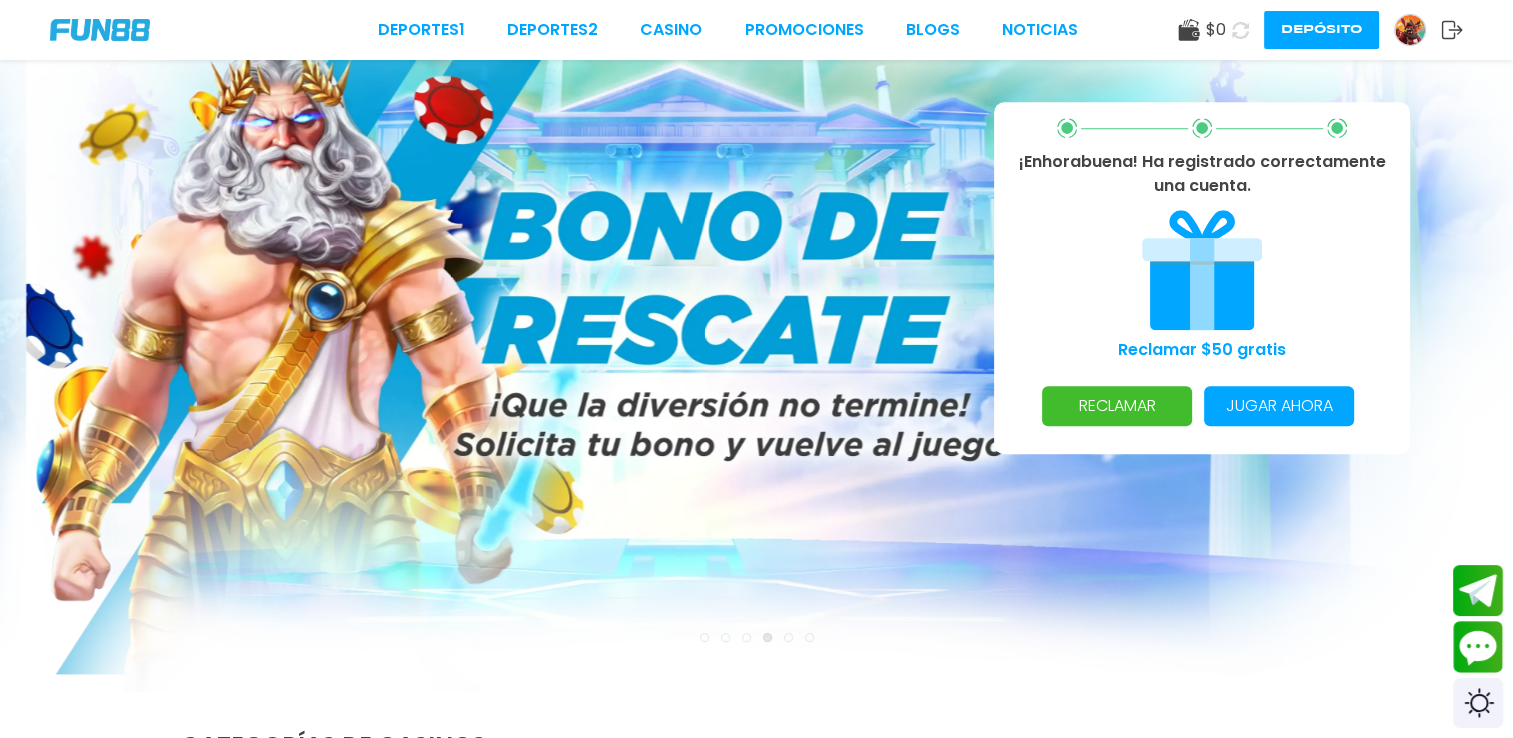 click on "RECLAMAR" at bounding box center (1117, 406) 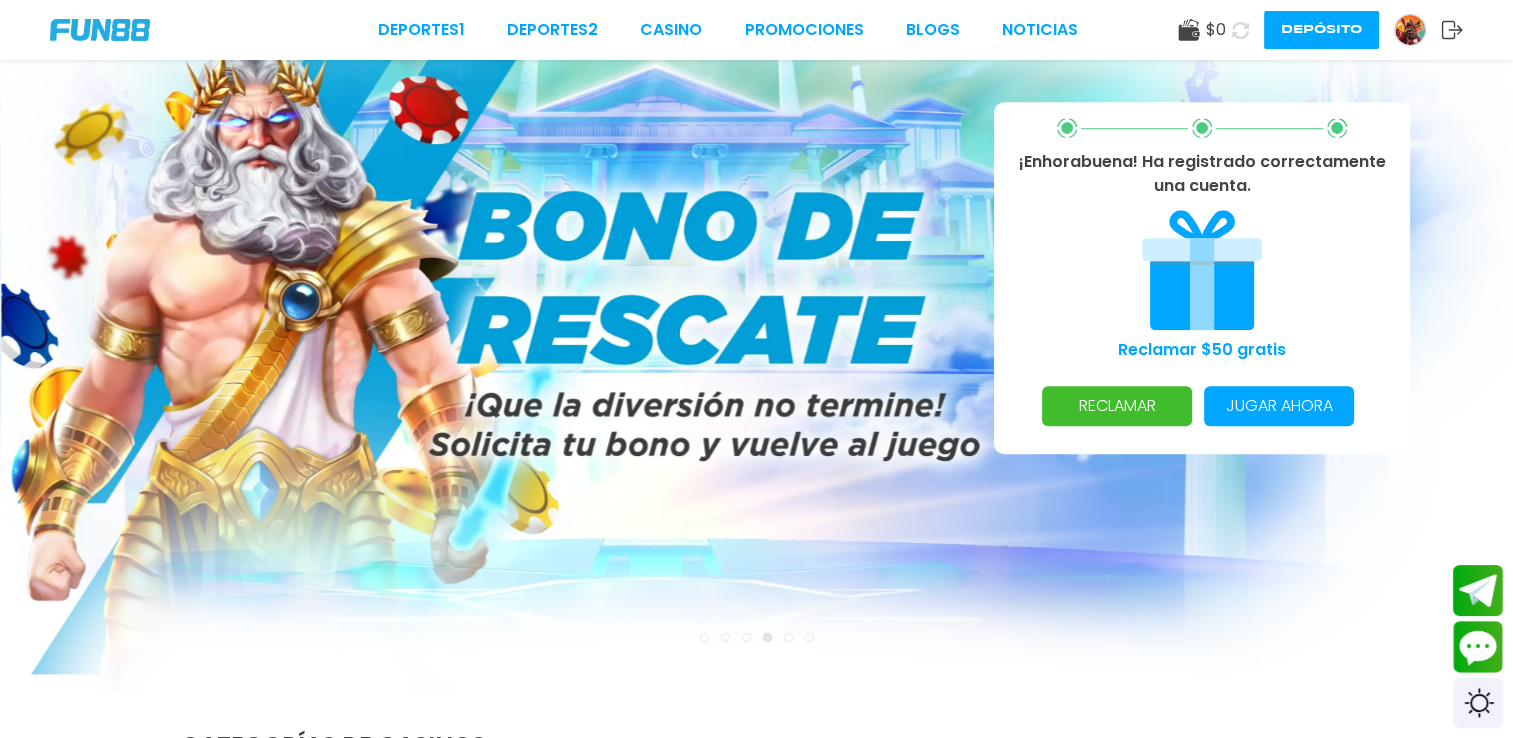 click on "RECLAMAR" at bounding box center [1117, 406] 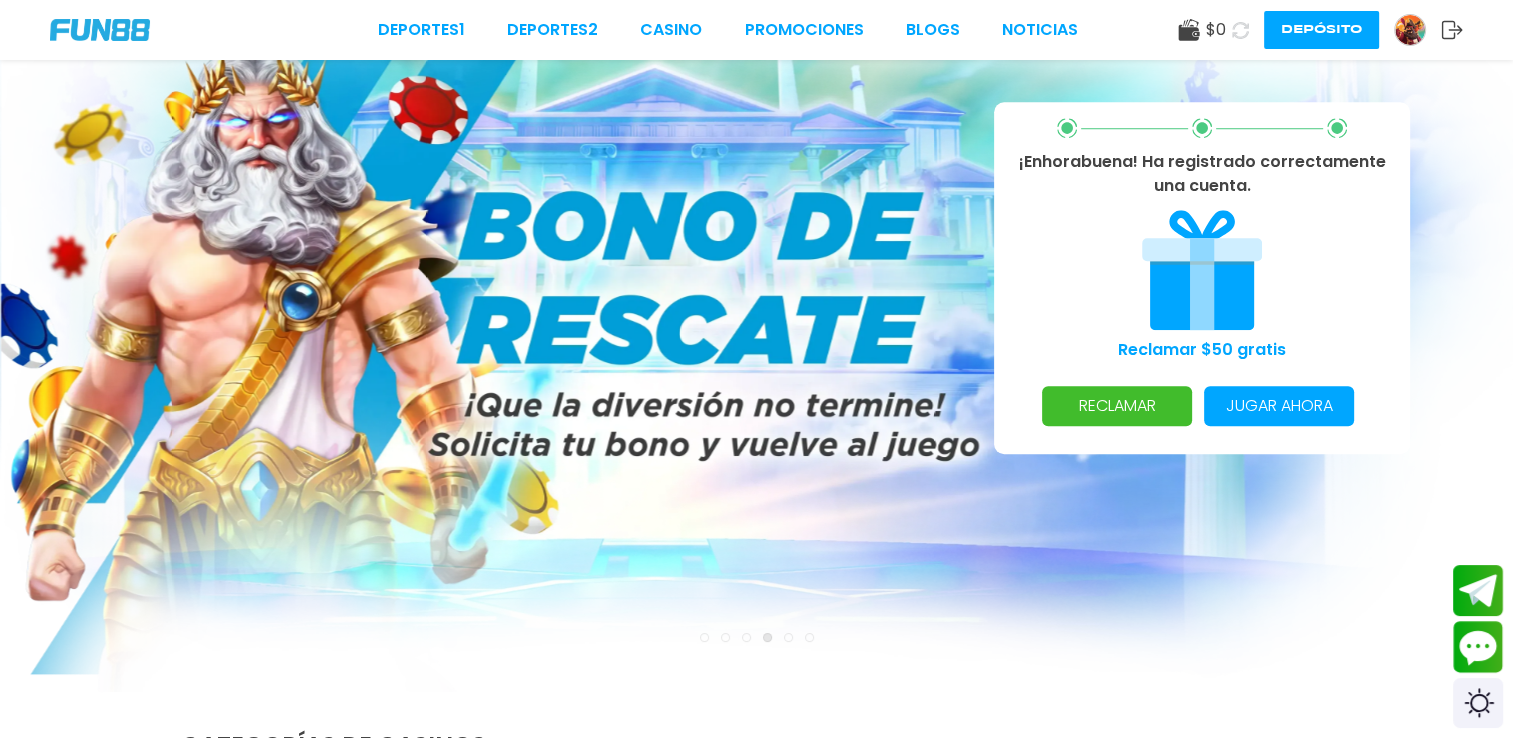 click on "RECLAMAR" at bounding box center (1117, 406) 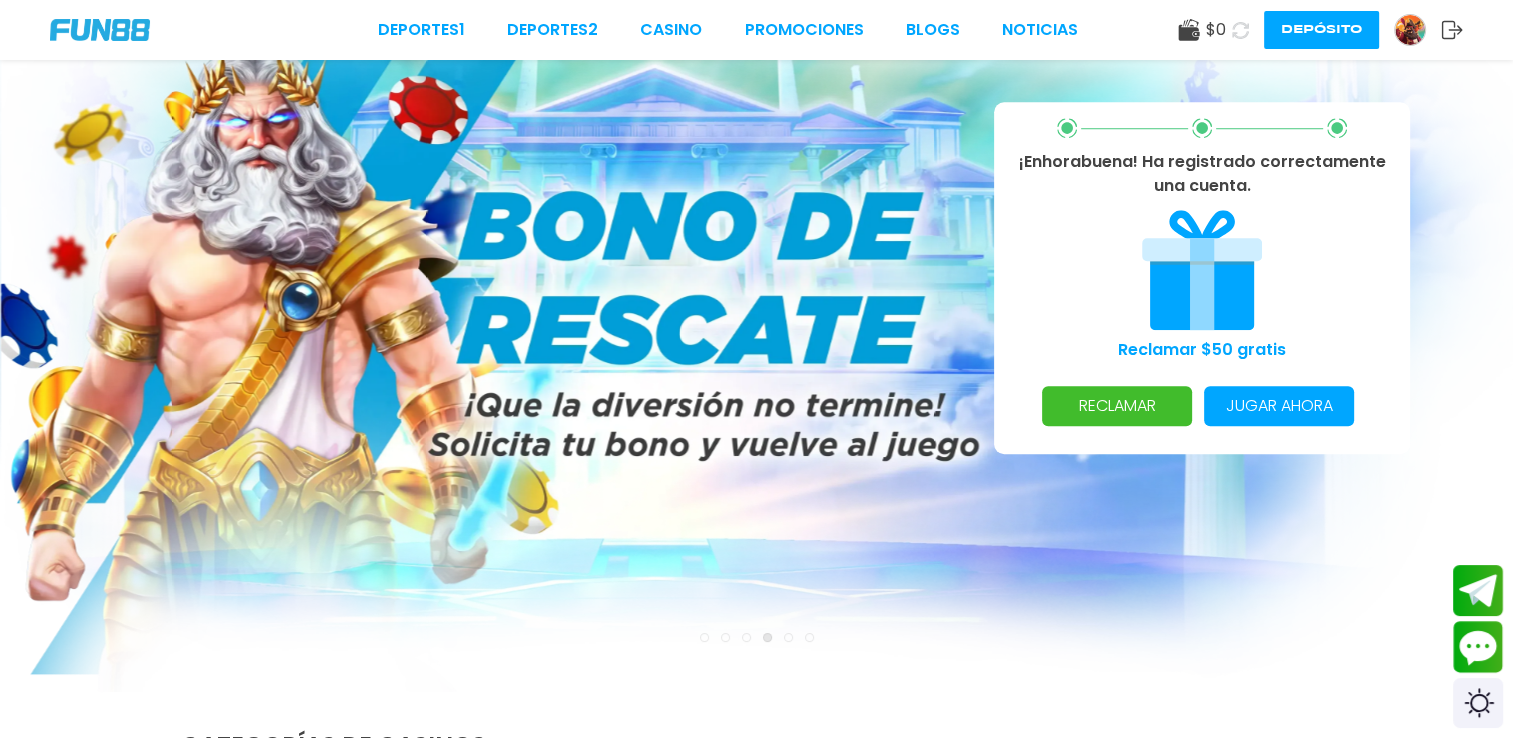 click on "RECLAMAR" at bounding box center (1117, 406) 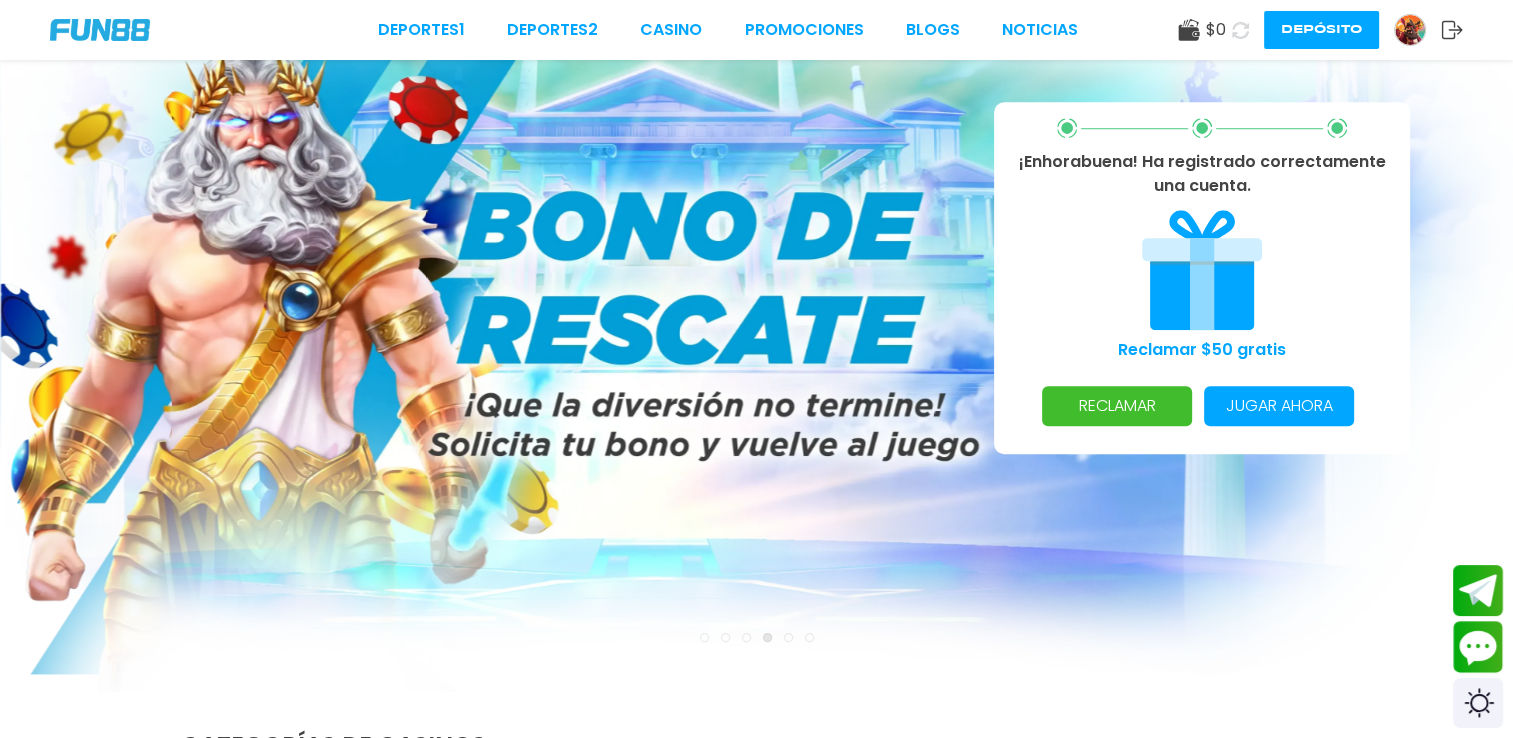 click on "RECLAMAR" at bounding box center (1117, 406) 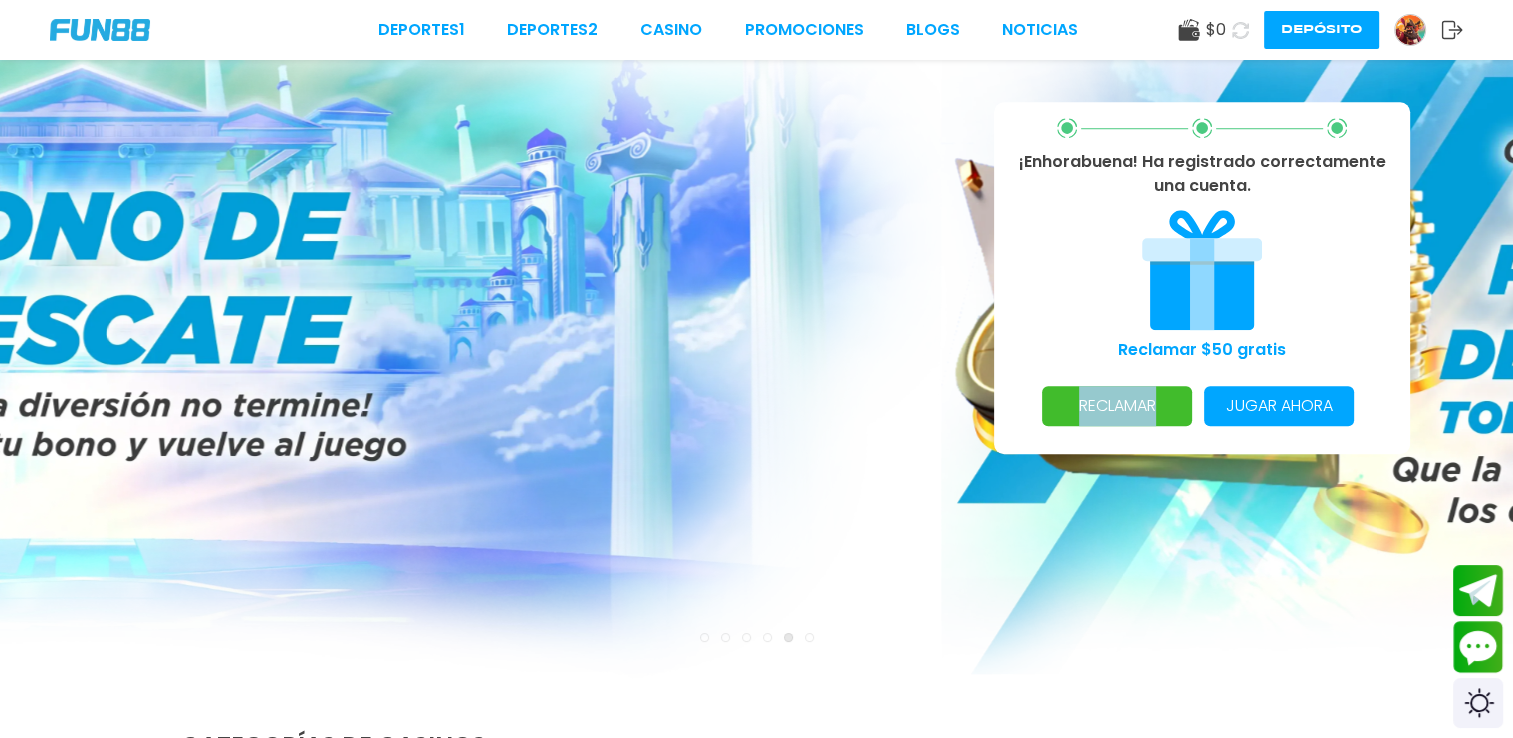 click on "RECLAMAR" at bounding box center (1117, 406) 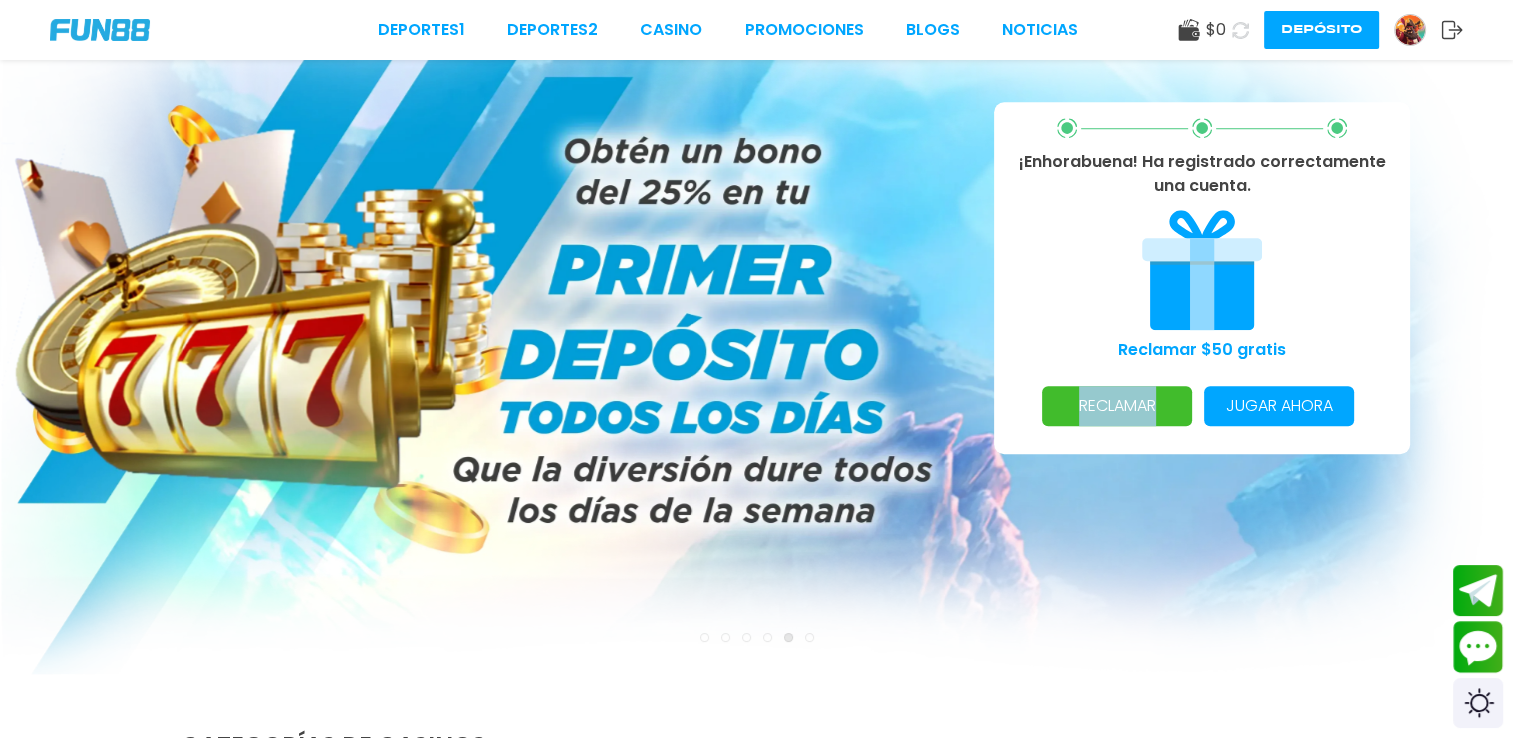 drag, startPoint x: 1112, startPoint y: 394, endPoint x: 1109, endPoint y: 407, distance: 13.341664 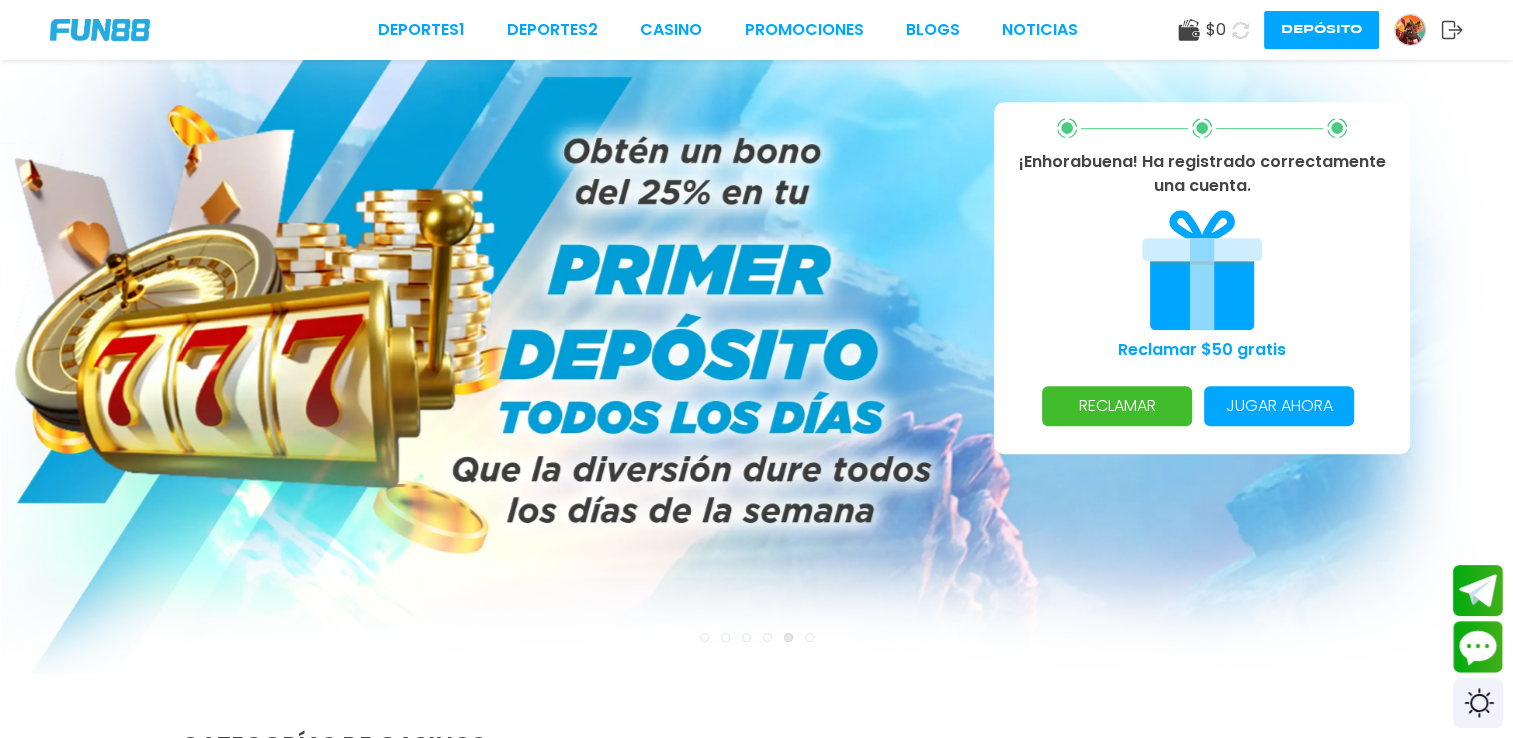click 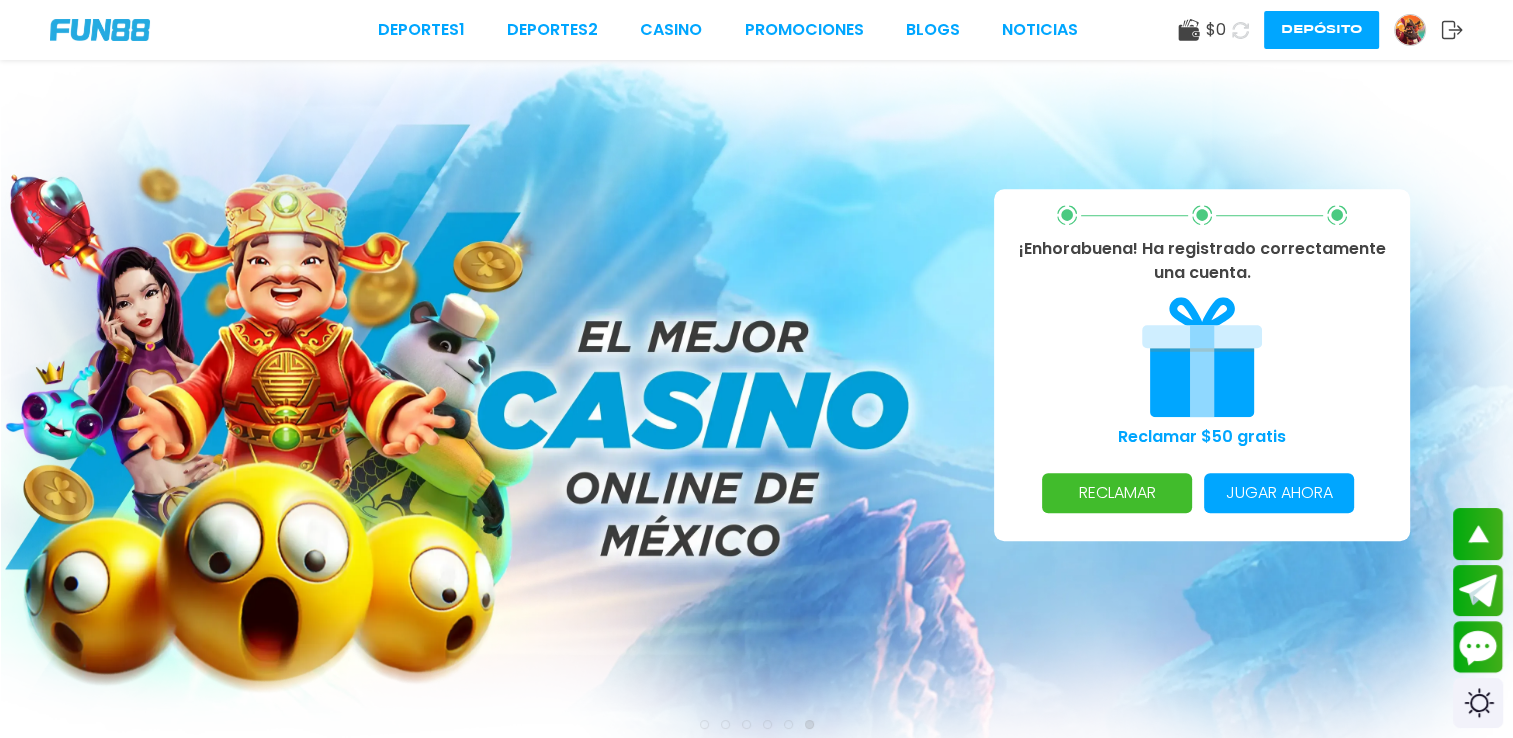 scroll, scrollTop: 0, scrollLeft: 0, axis: both 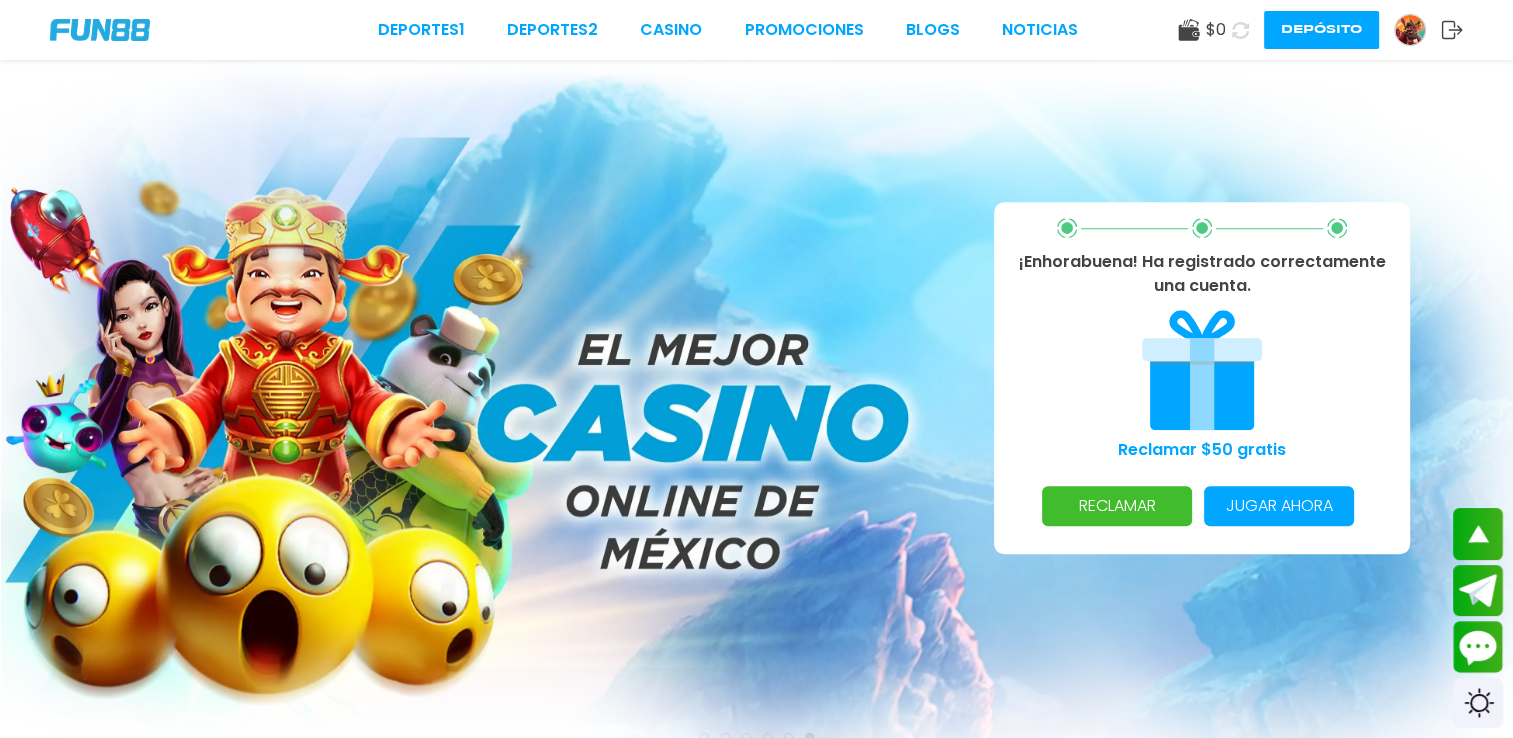 click on "RECLAMAR" at bounding box center [1117, 506] 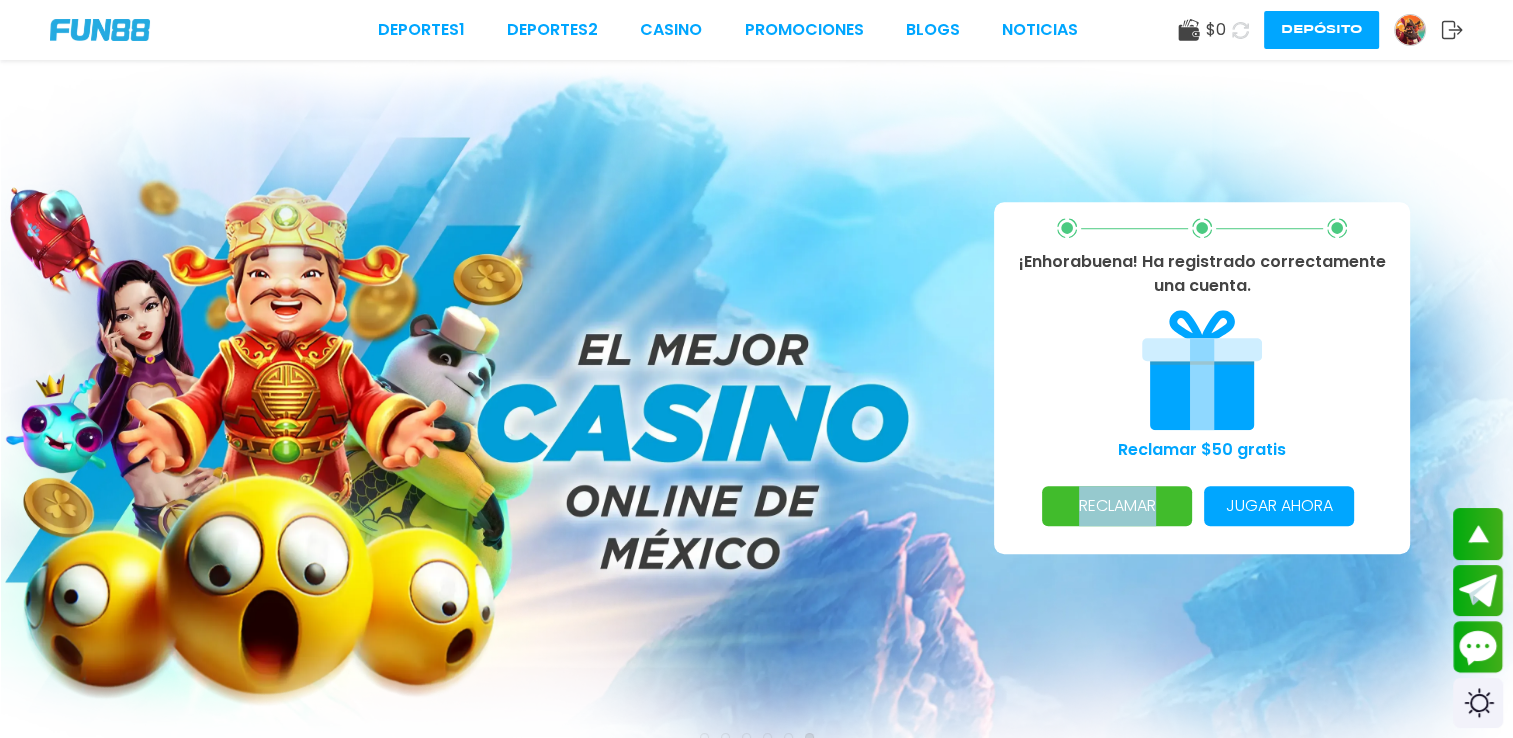 click on "RECLAMAR" at bounding box center (1117, 506) 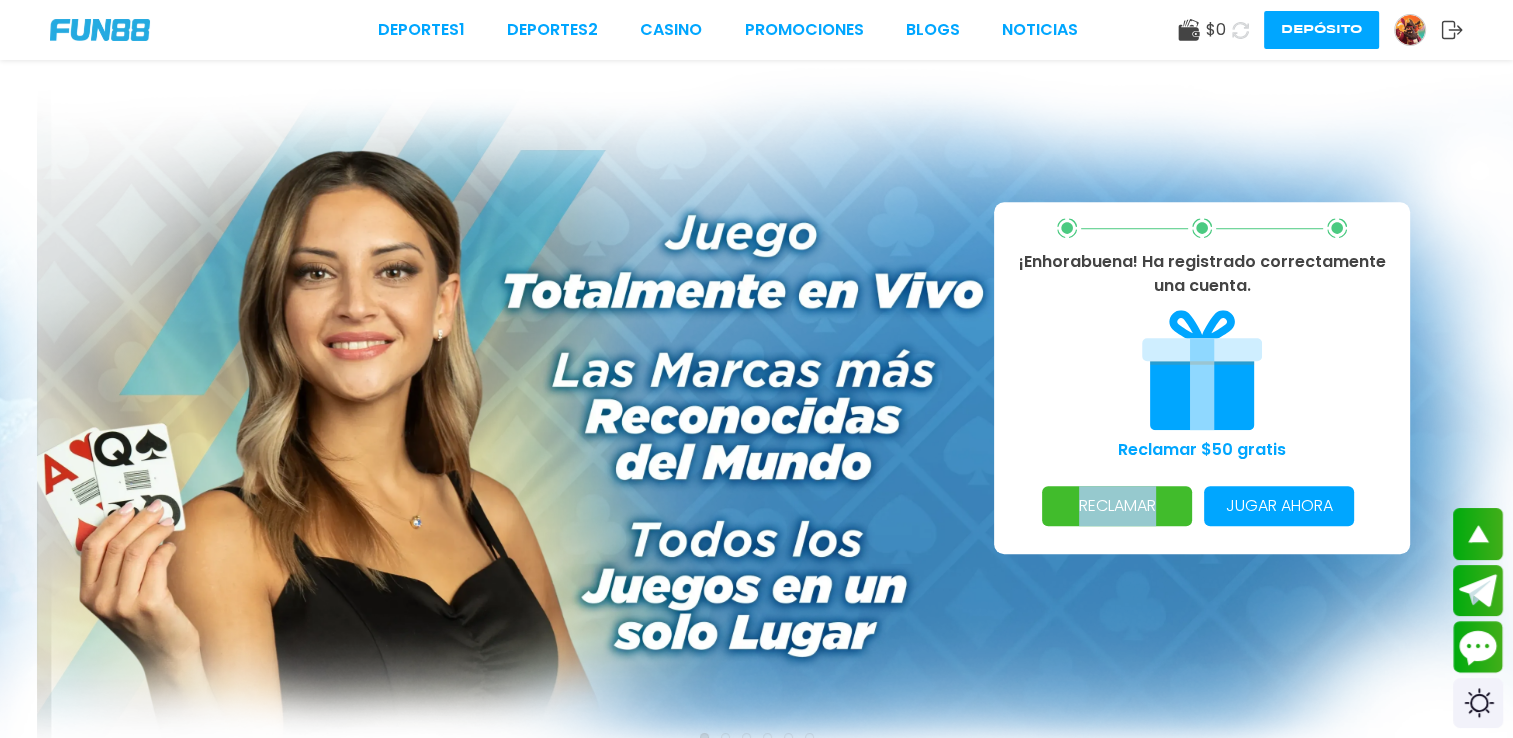 drag, startPoint x: 1128, startPoint y: 506, endPoint x: 1284, endPoint y: 494, distance: 156.46086 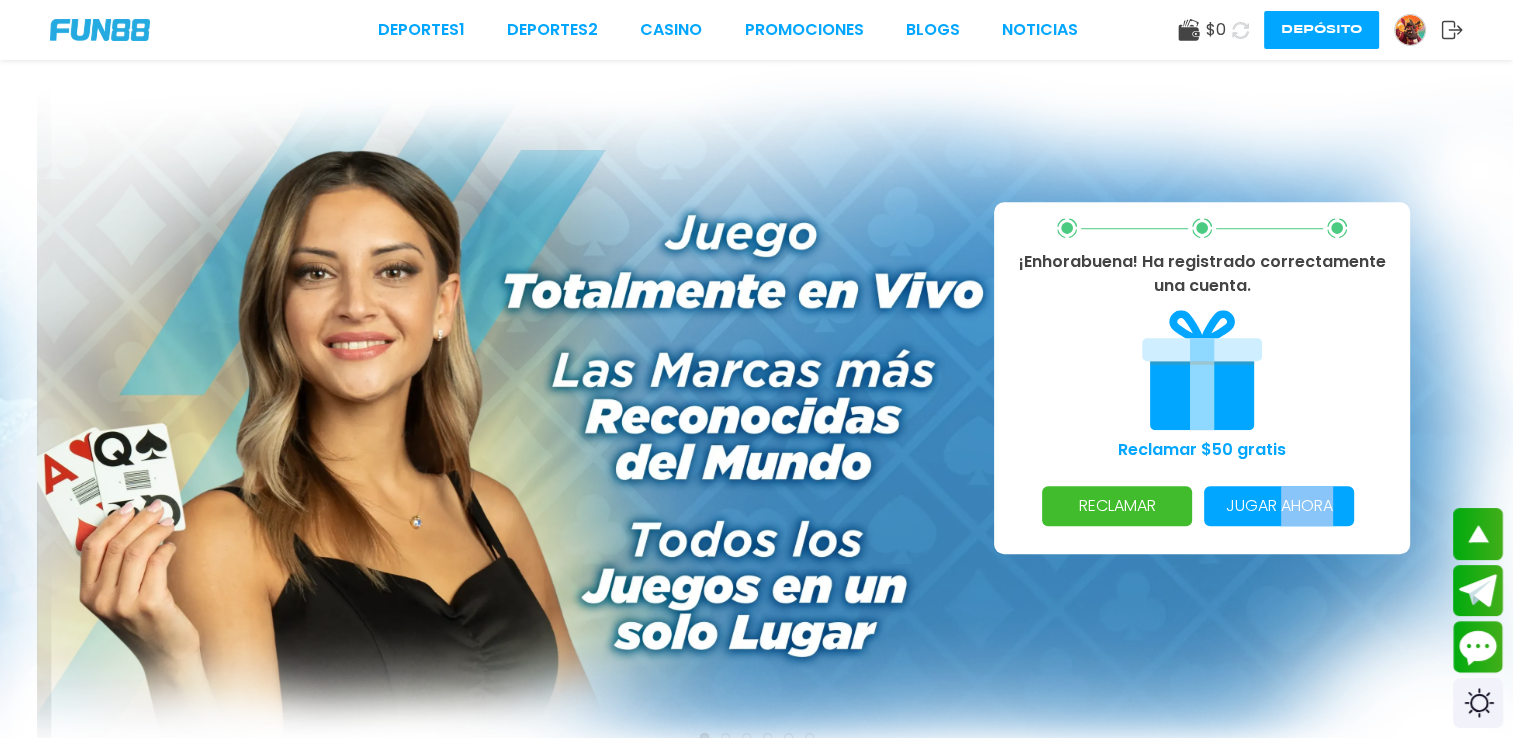 click on "Jugar ahora" at bounding box center [1279, 506] 